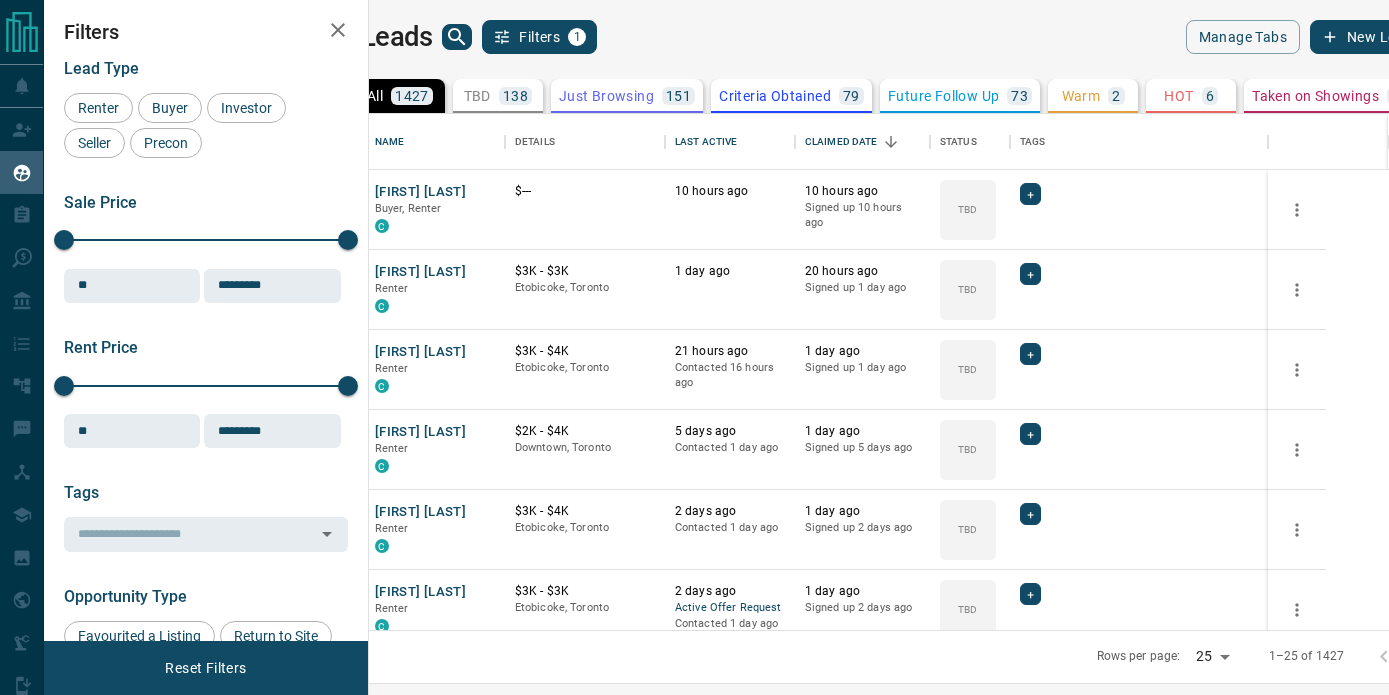 scroll, scrollTop: 0, scrollLeft: 0, axis: both 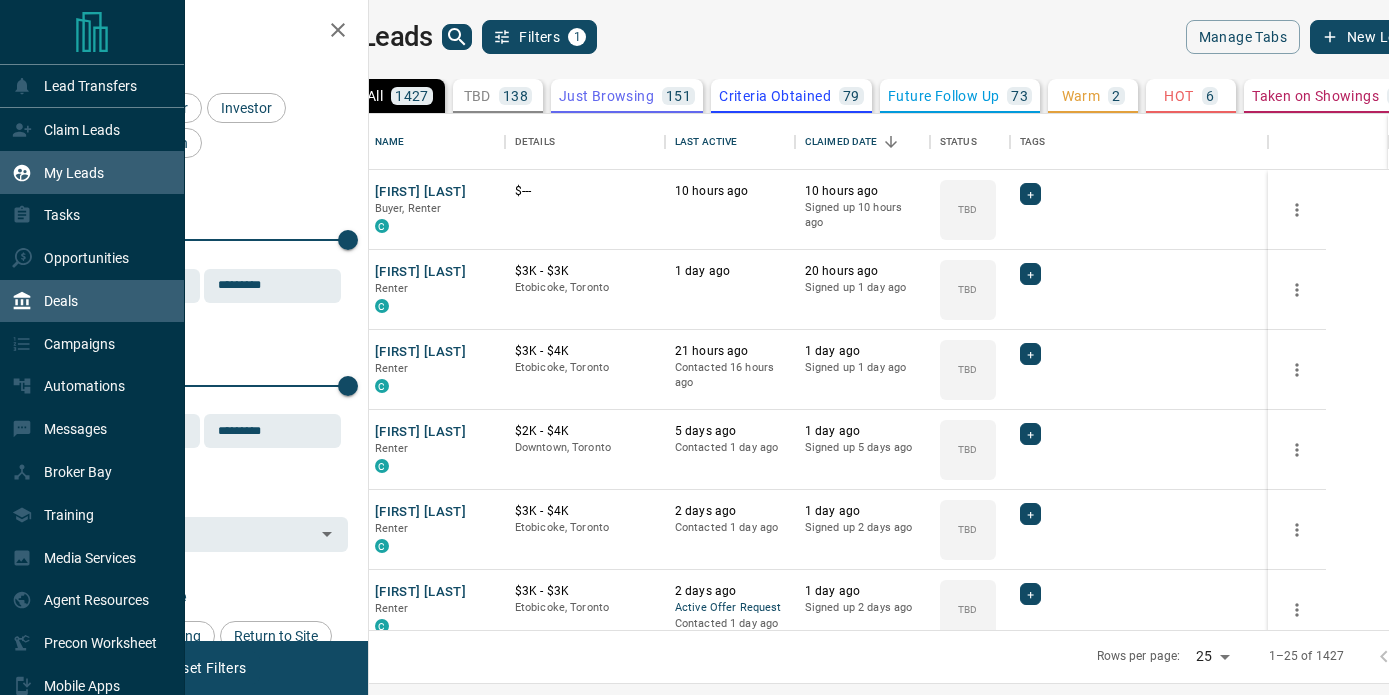click 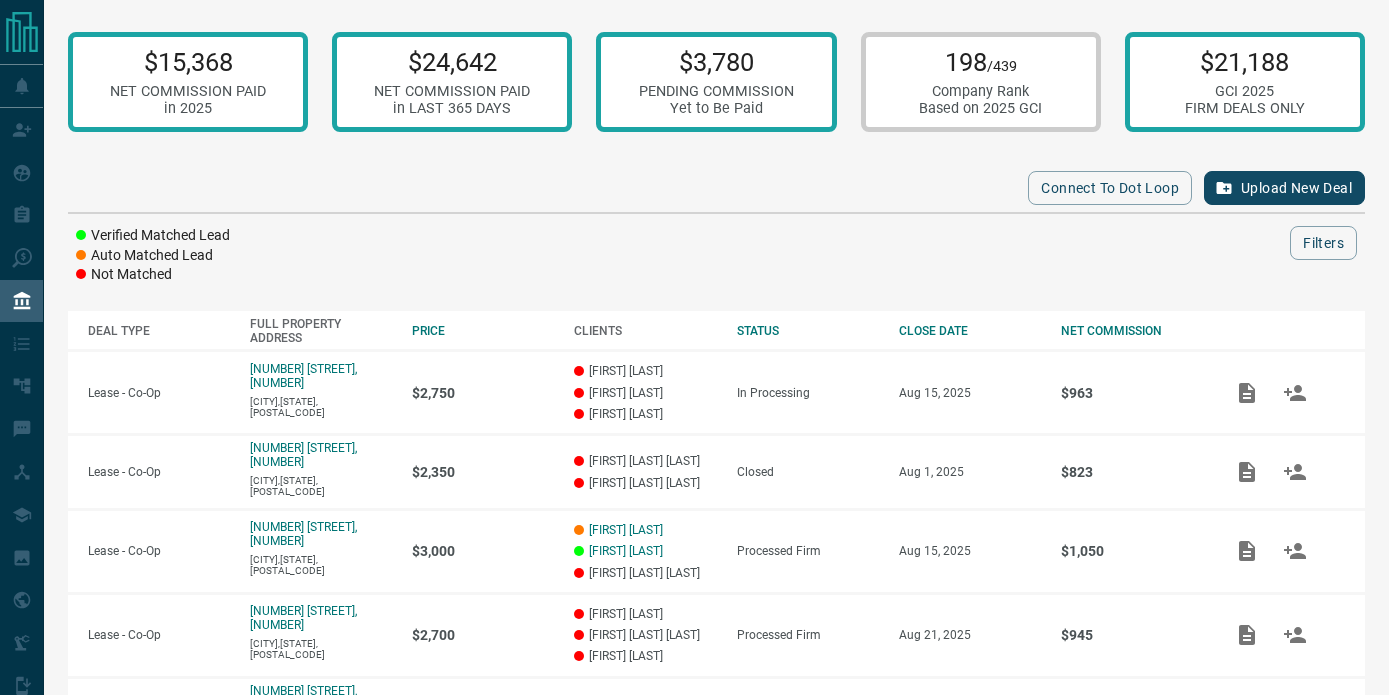 click on "Upload New Deal" at bounding box center [1284, 188] 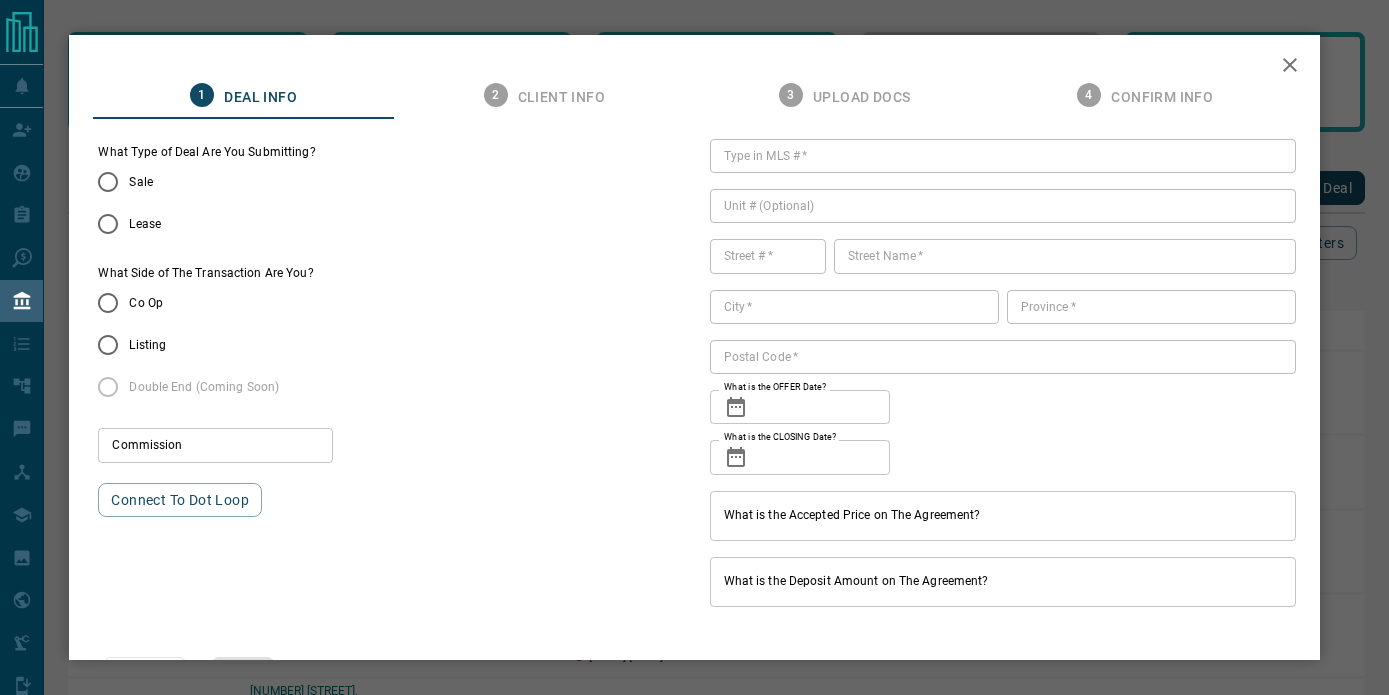 type on "***" 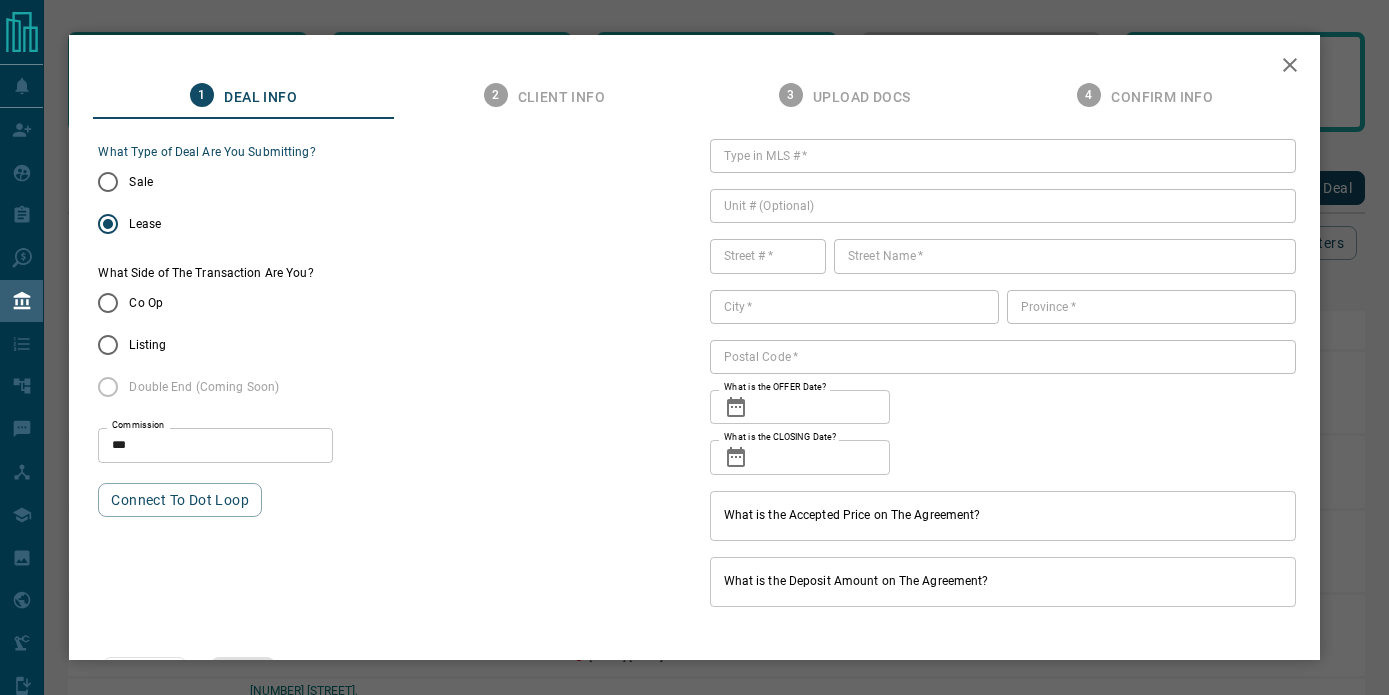 click on "Listing" at bounding box center [192, 345] 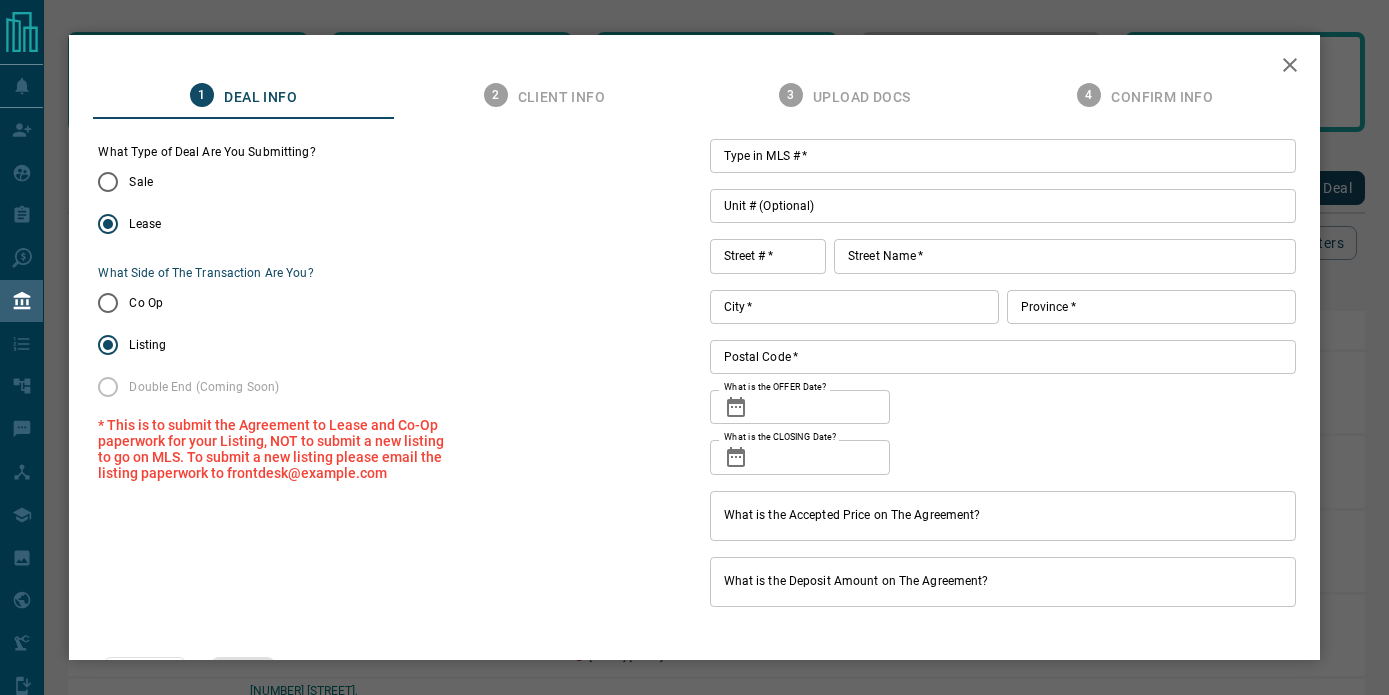click on "Type in MLS #   *" at bounding box center (1003, 156) 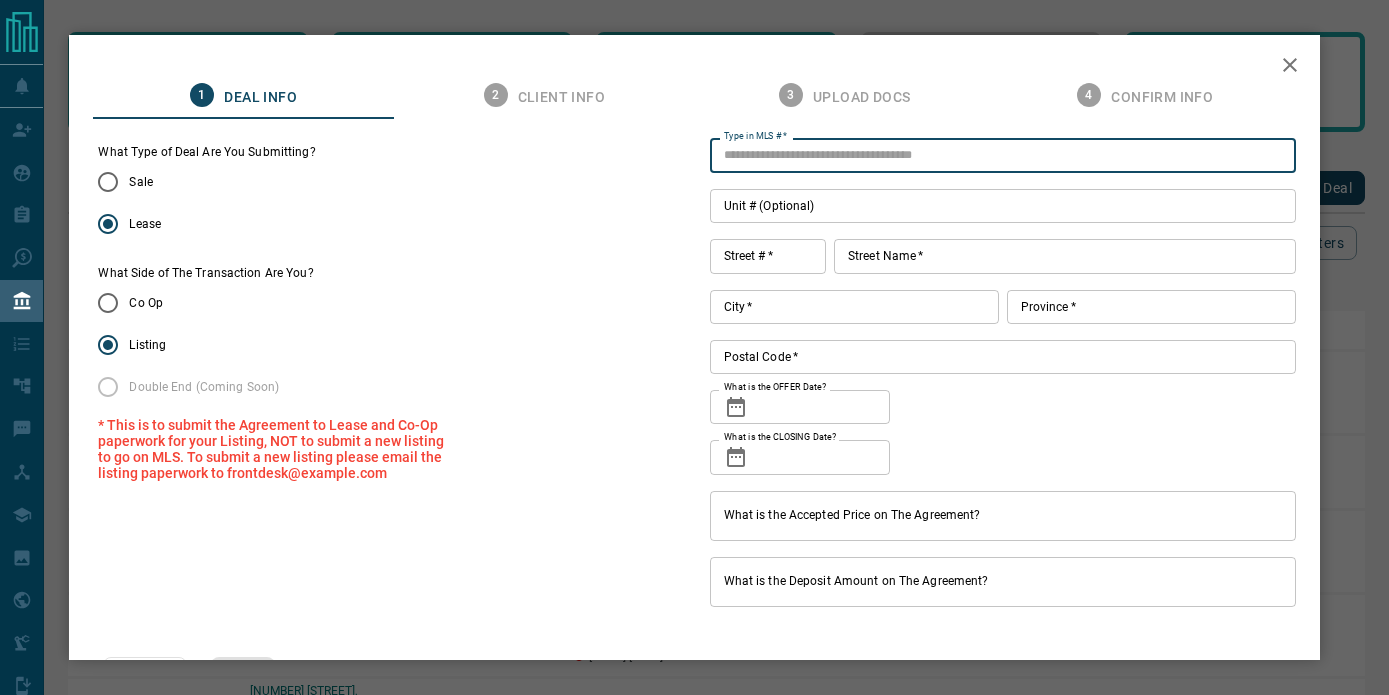 paste on "*********" 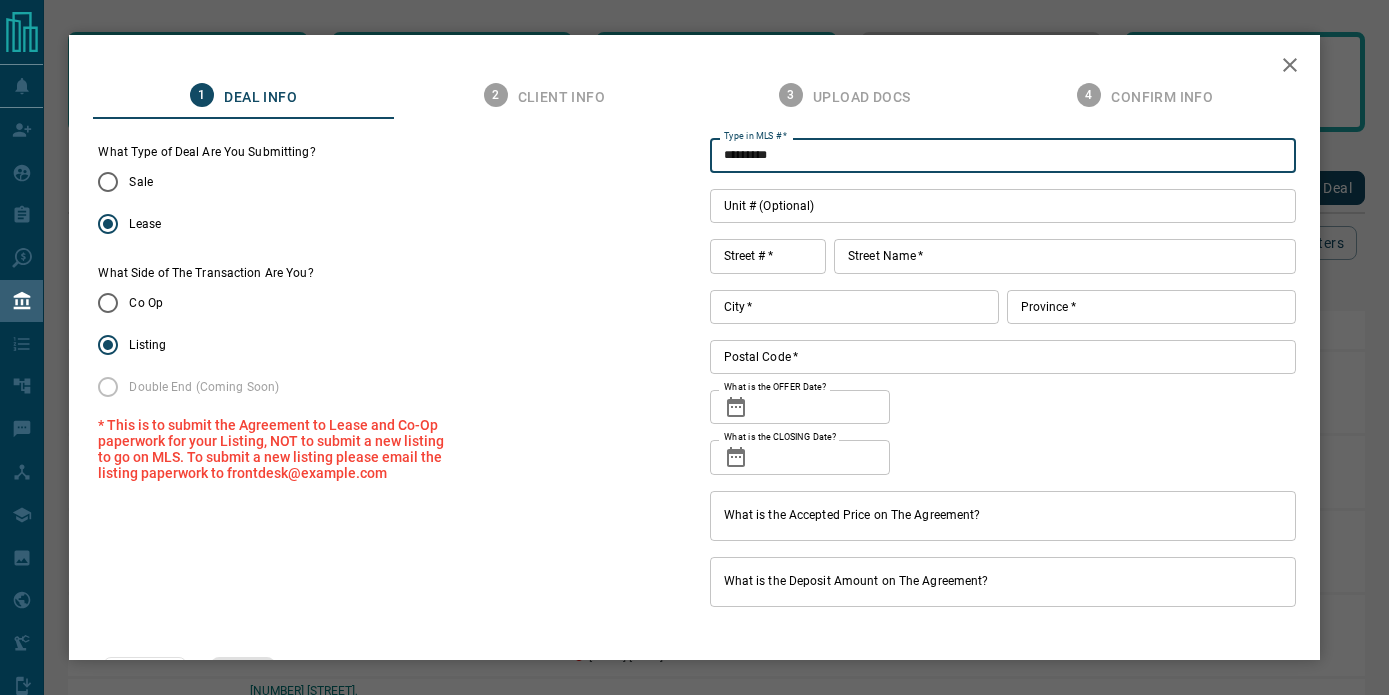 type on "*********" 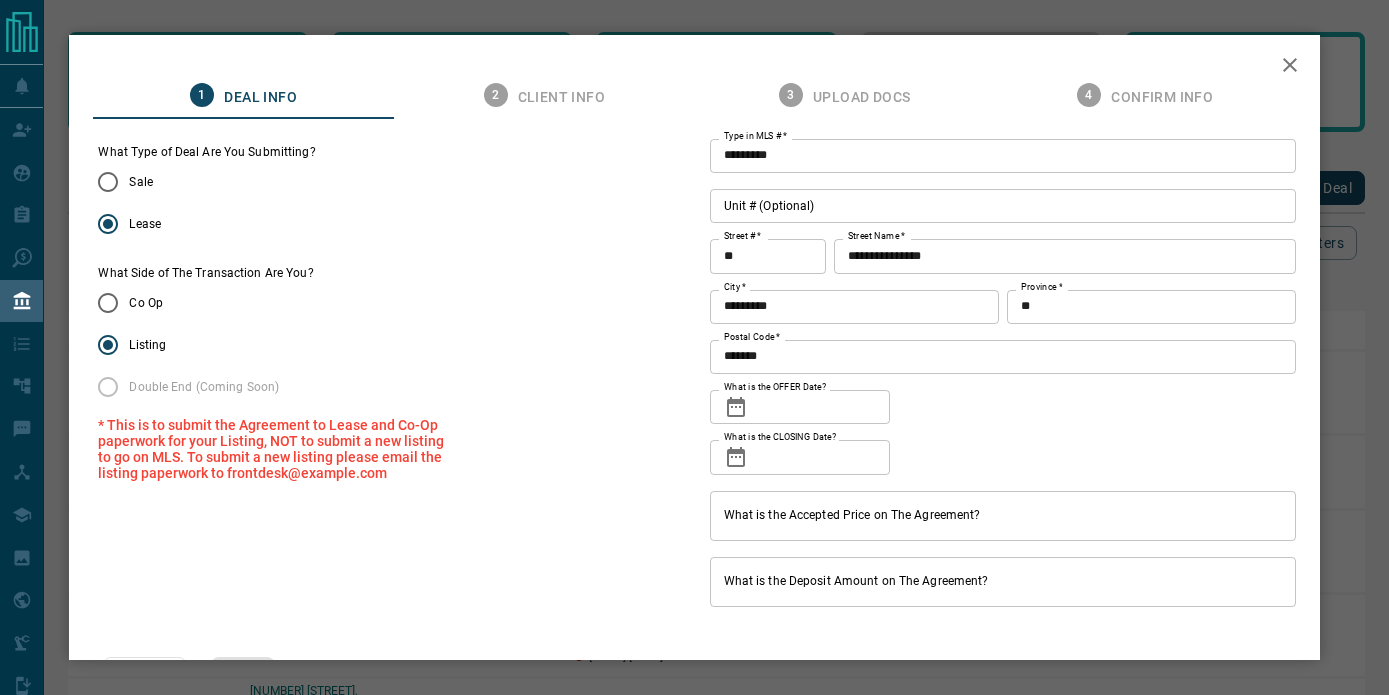click on "Unit # (Optional)" at bounding box center [1003, 206] 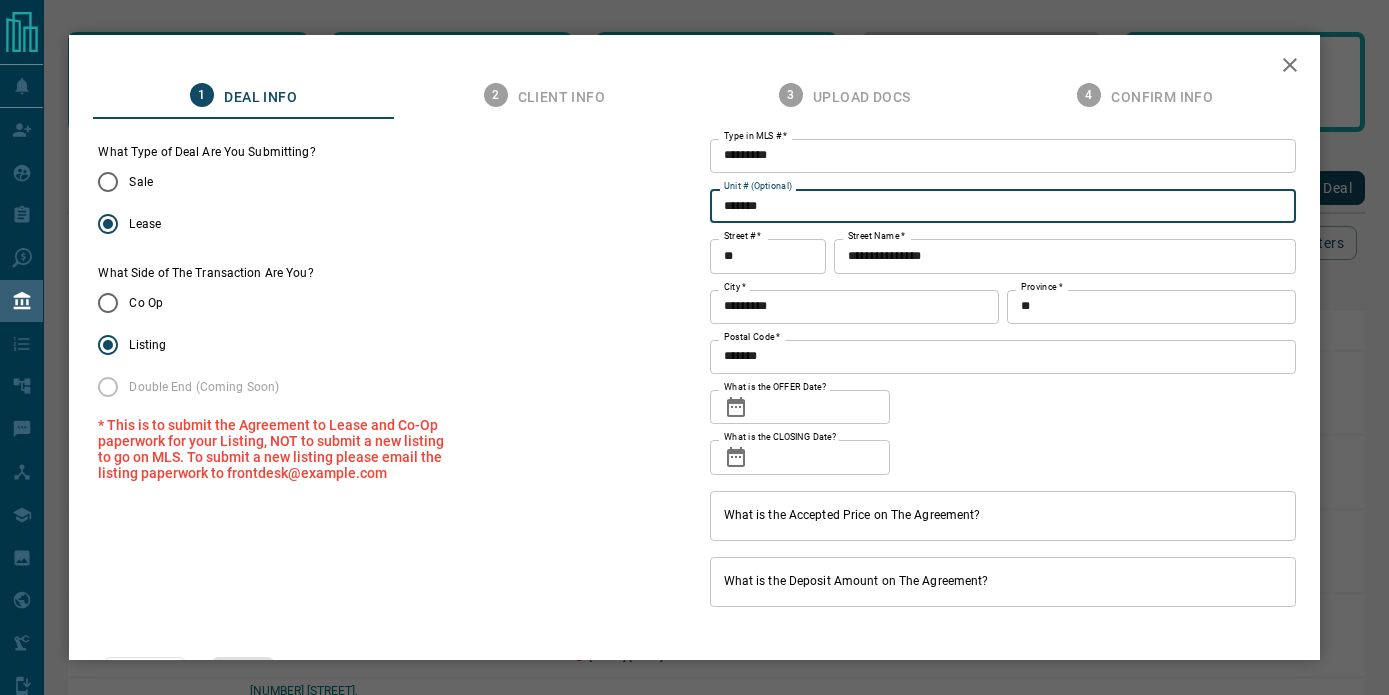 type on "*******" 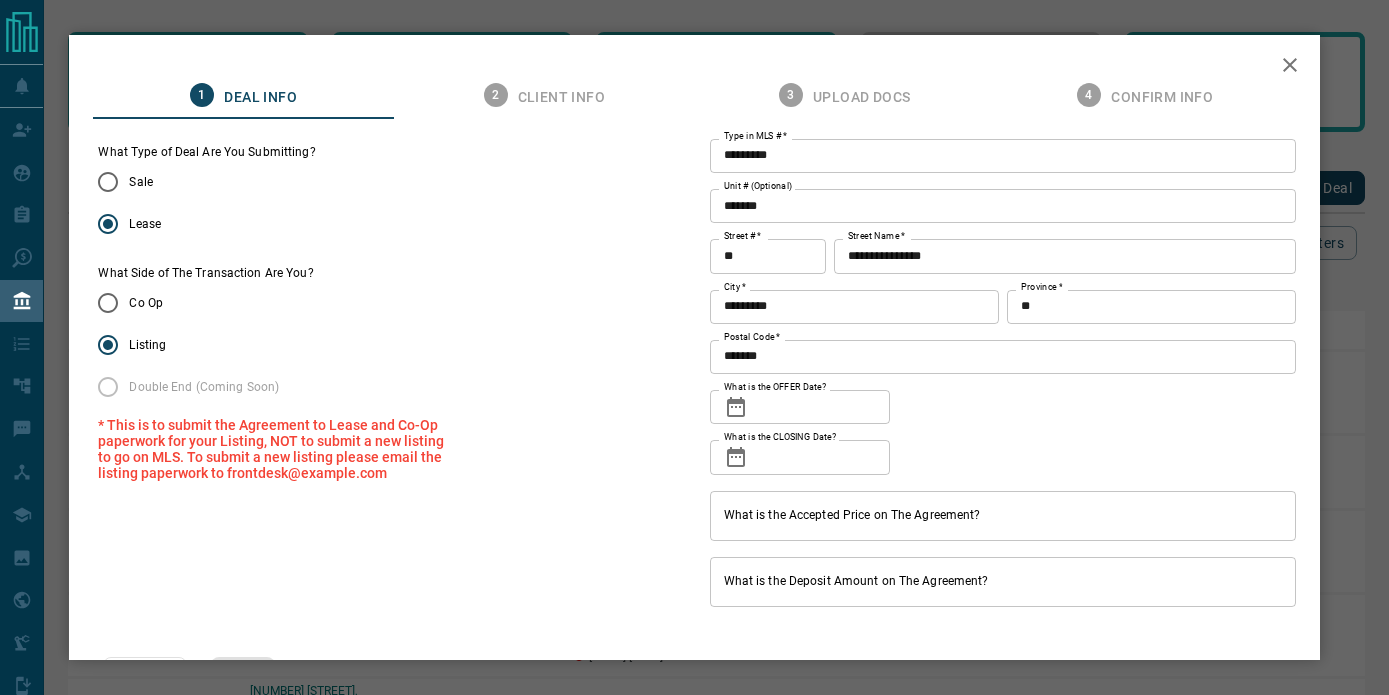 click 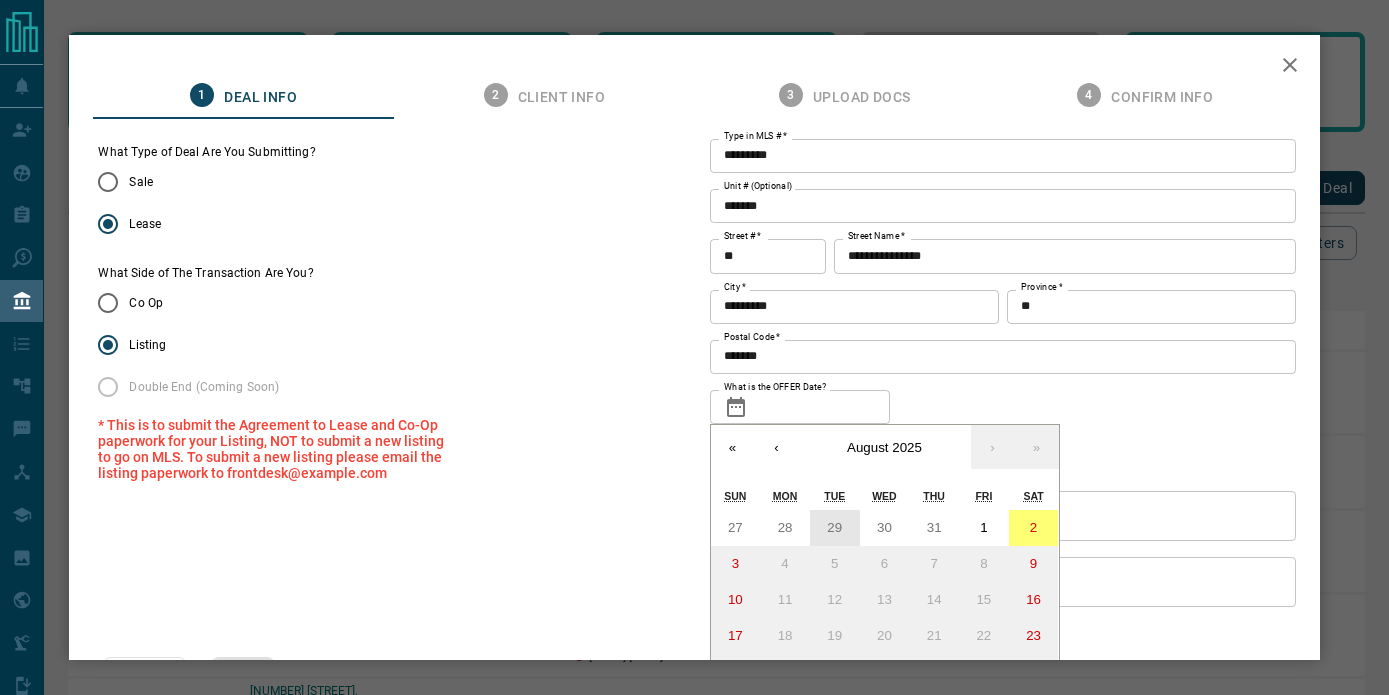 click on "29" at bounding box center [834, 527] 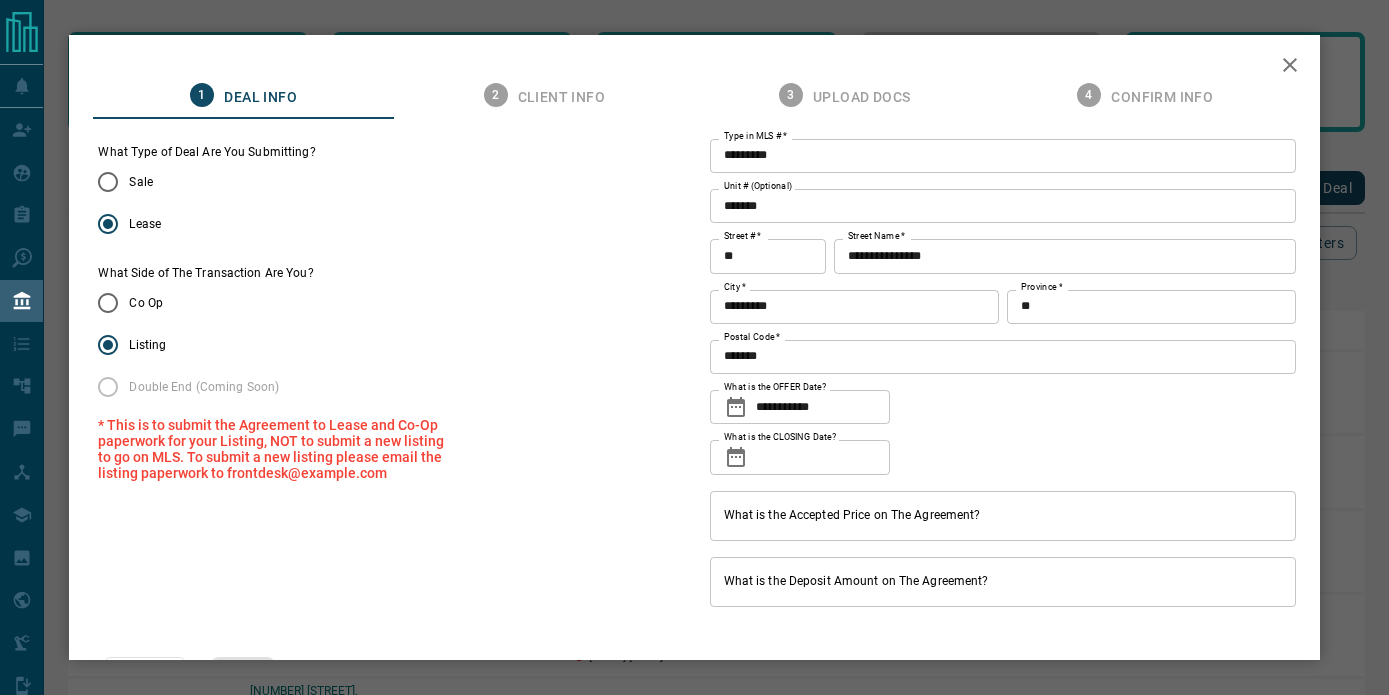click on "What is the CLOSING Date?" at bounding box center [823, 457] 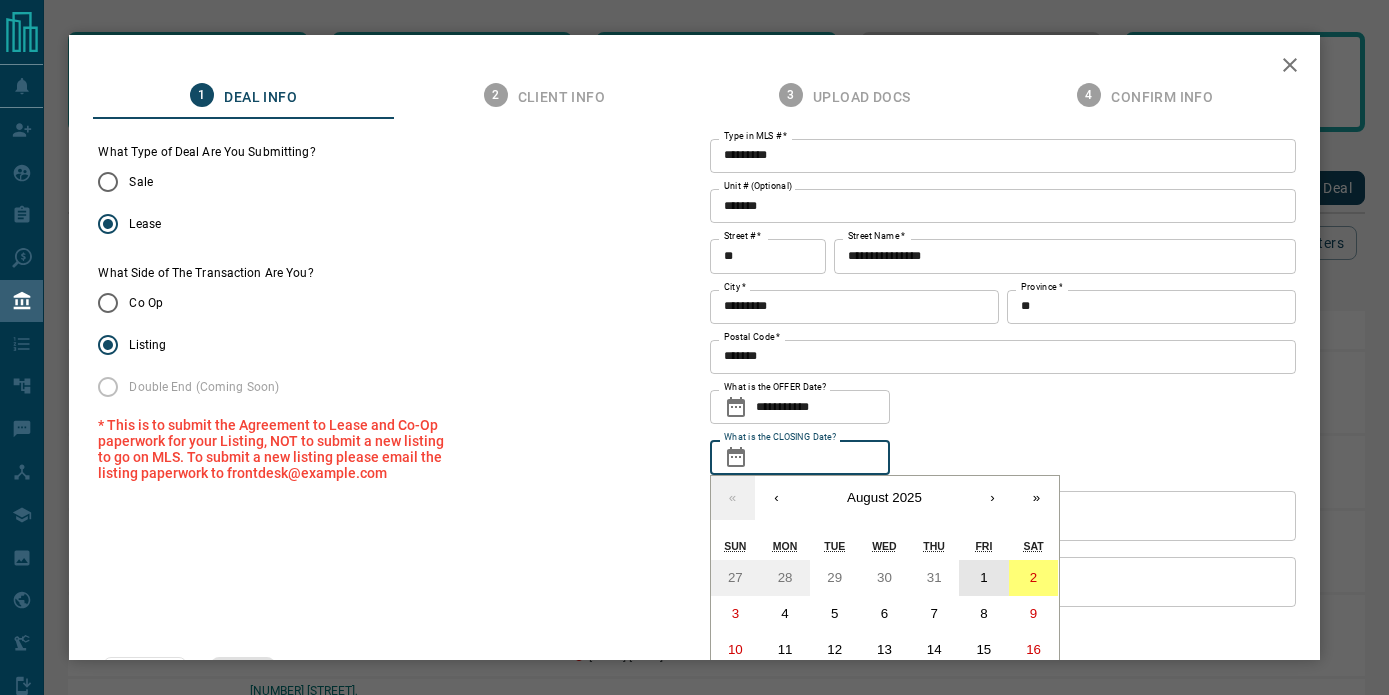 click on "1" at bounding box center (984, 578) 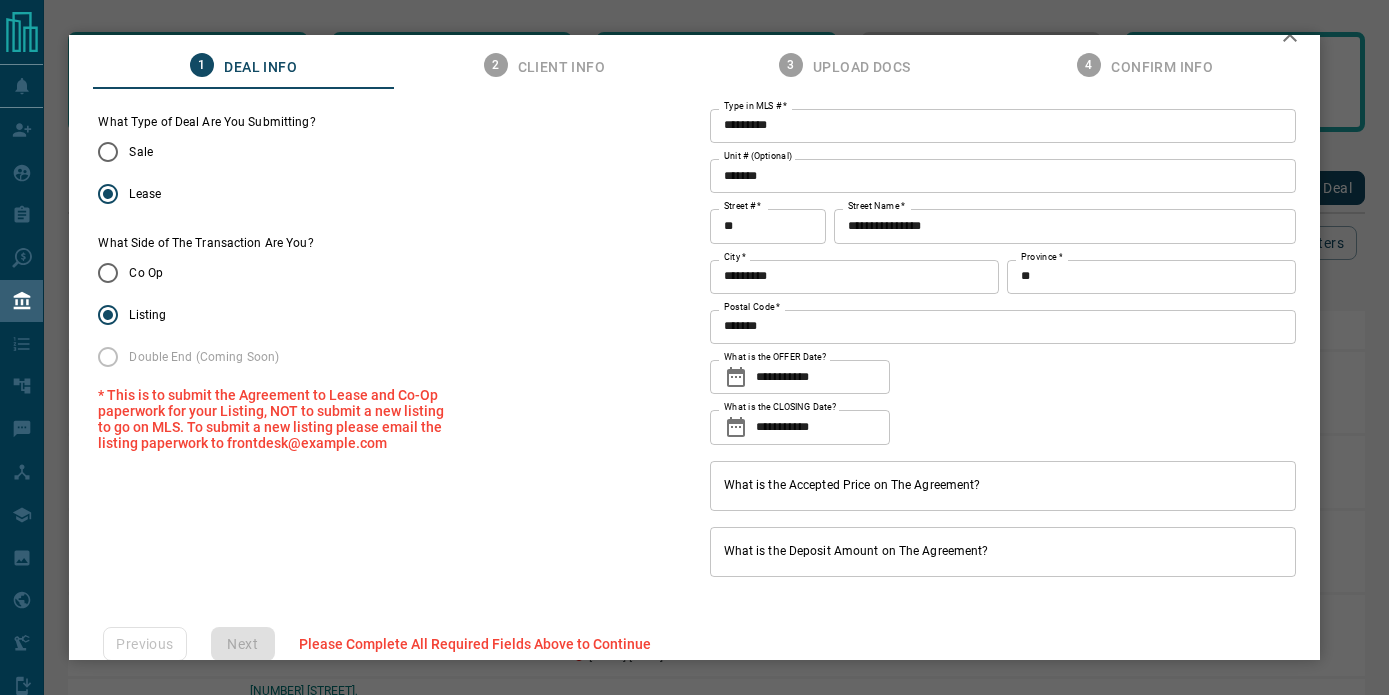 scroll, scrollTop: 38, scrollLeft: 0, axis: vertical 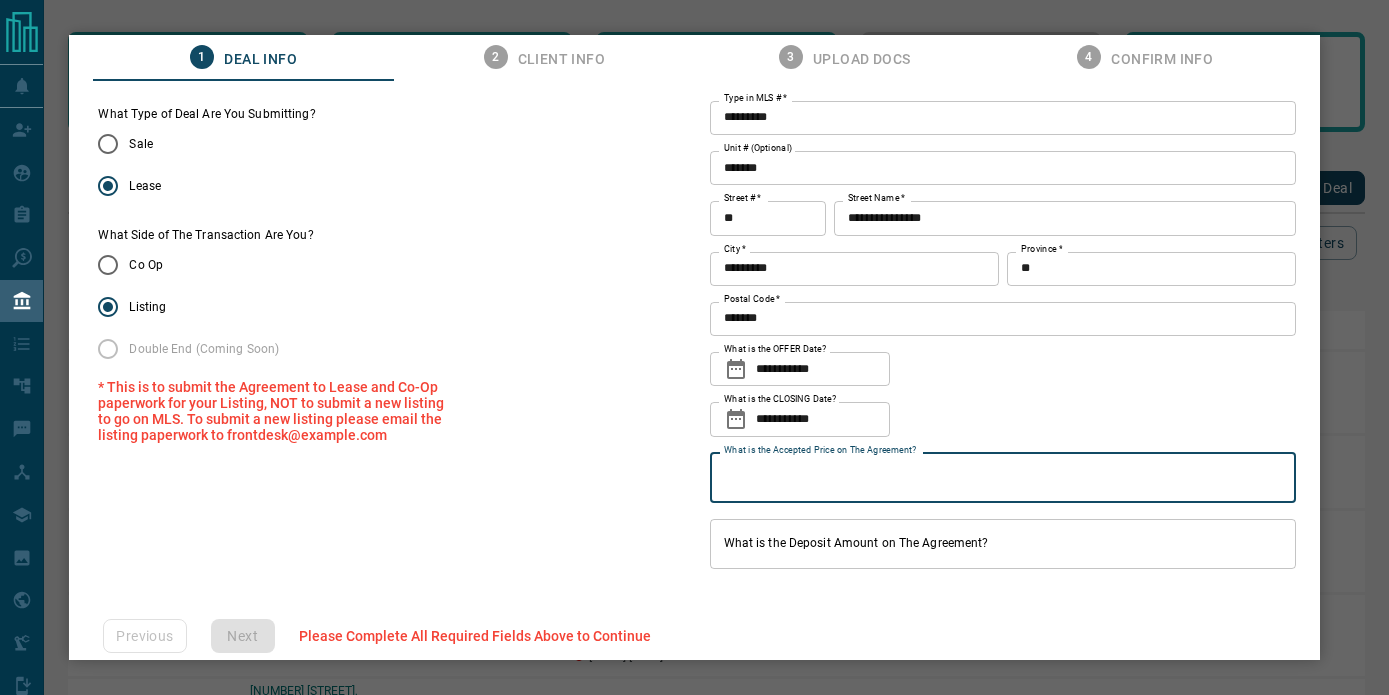 click on "What is the Accepted Price on The Agreement? What is the Accepted Price on The Agreement?" at bounding box center (1003, 478) 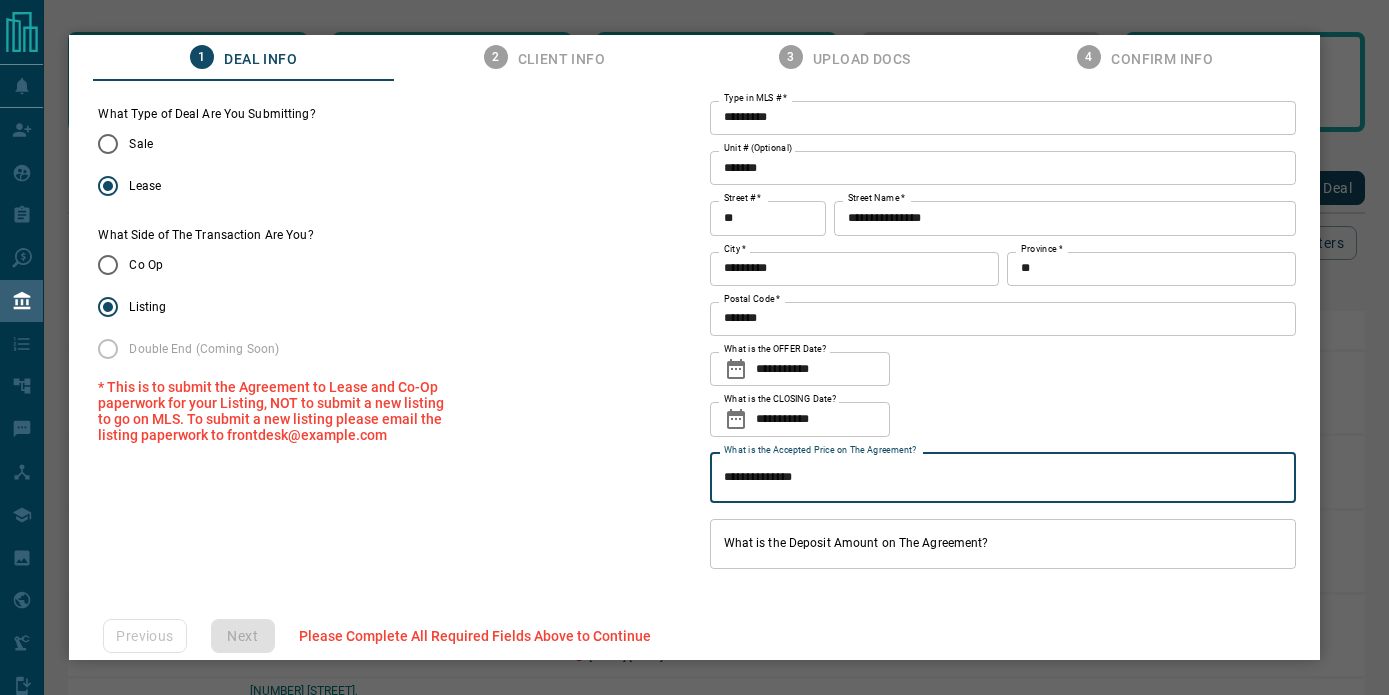 type on "**********" 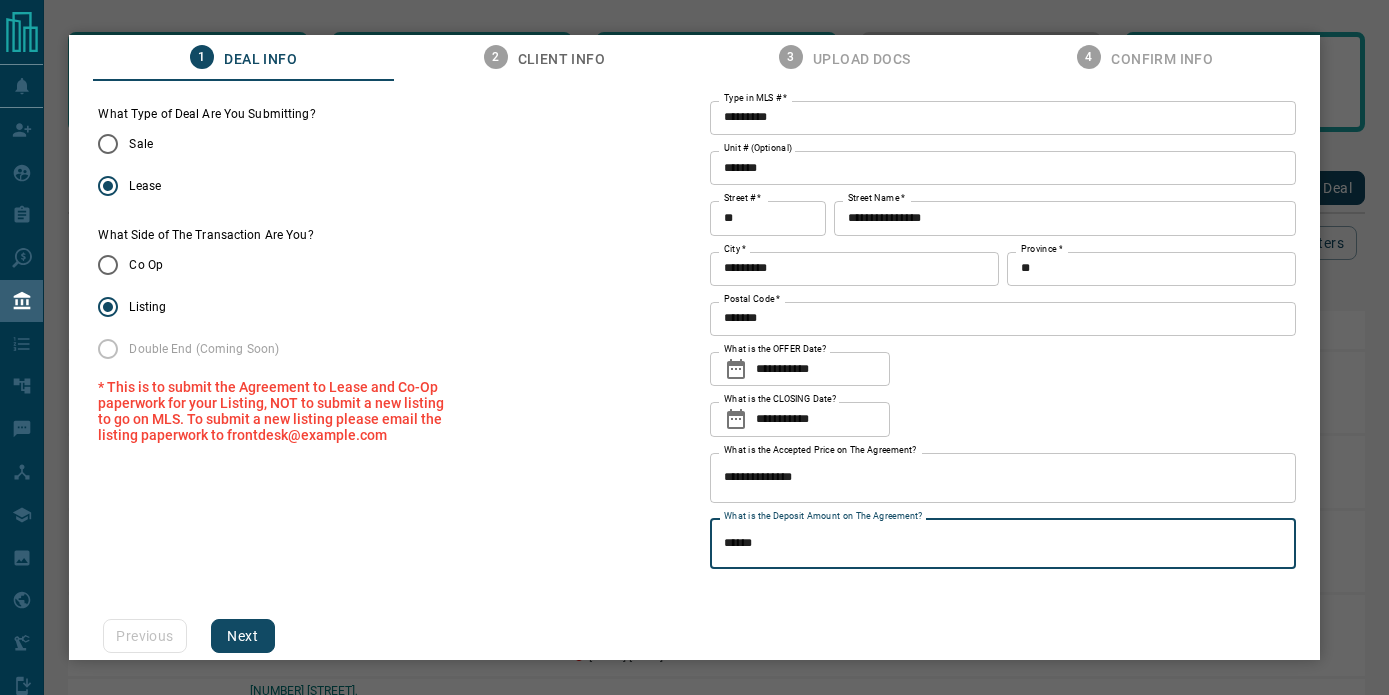 type on "******" 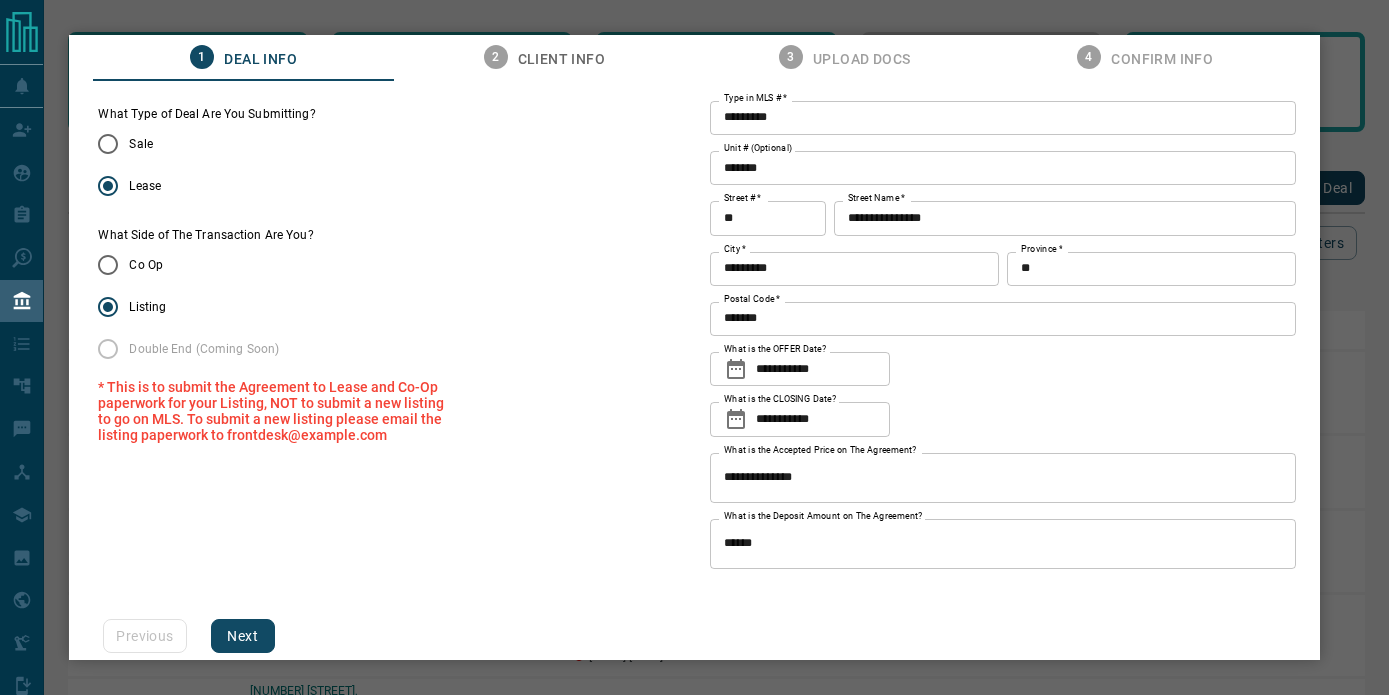 click on "Next" at bounding box center [243, 636] 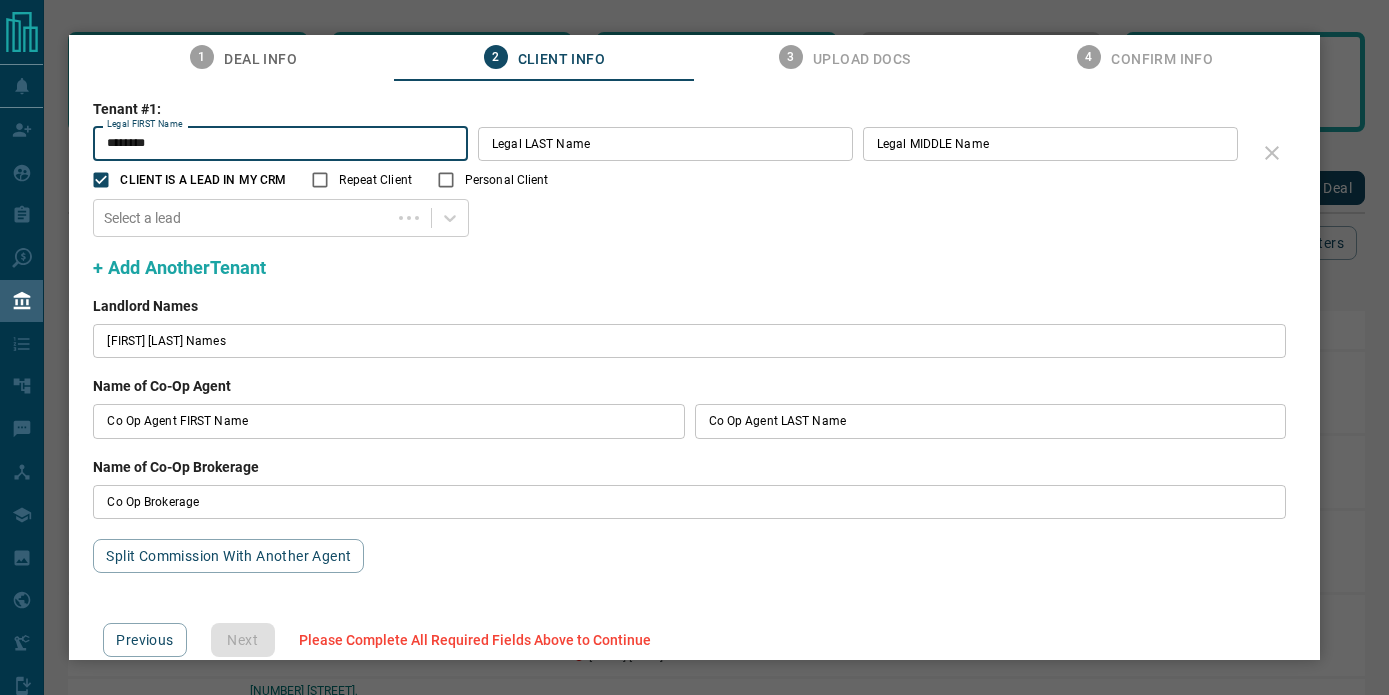 type on "*******" 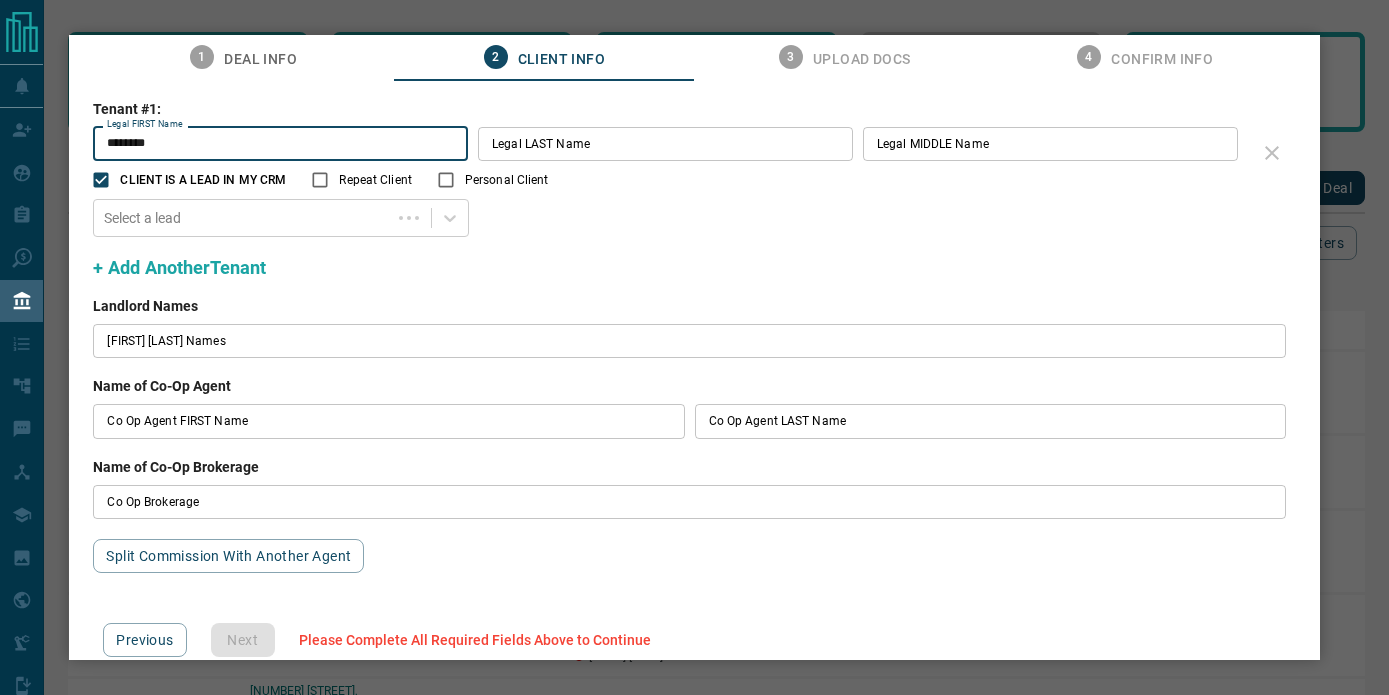 click on "Legal LAST Name" at bounding box center (665, 144) 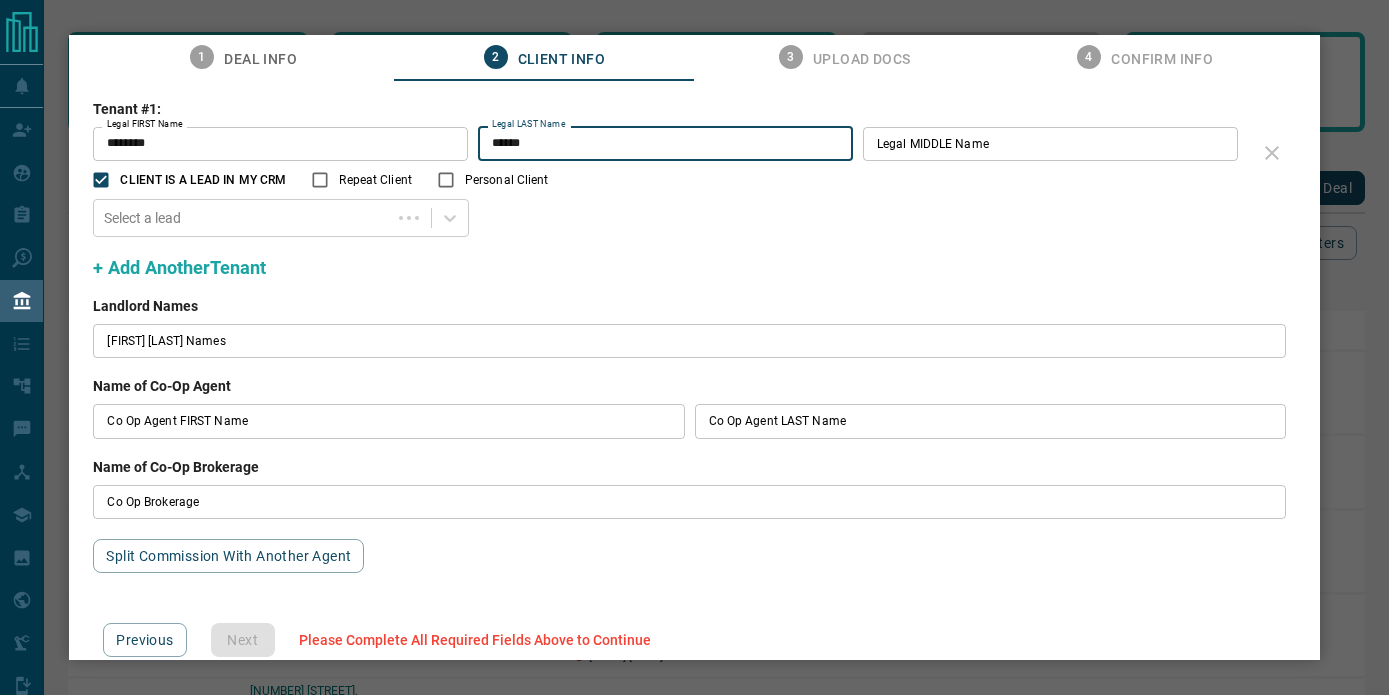 type on "******" 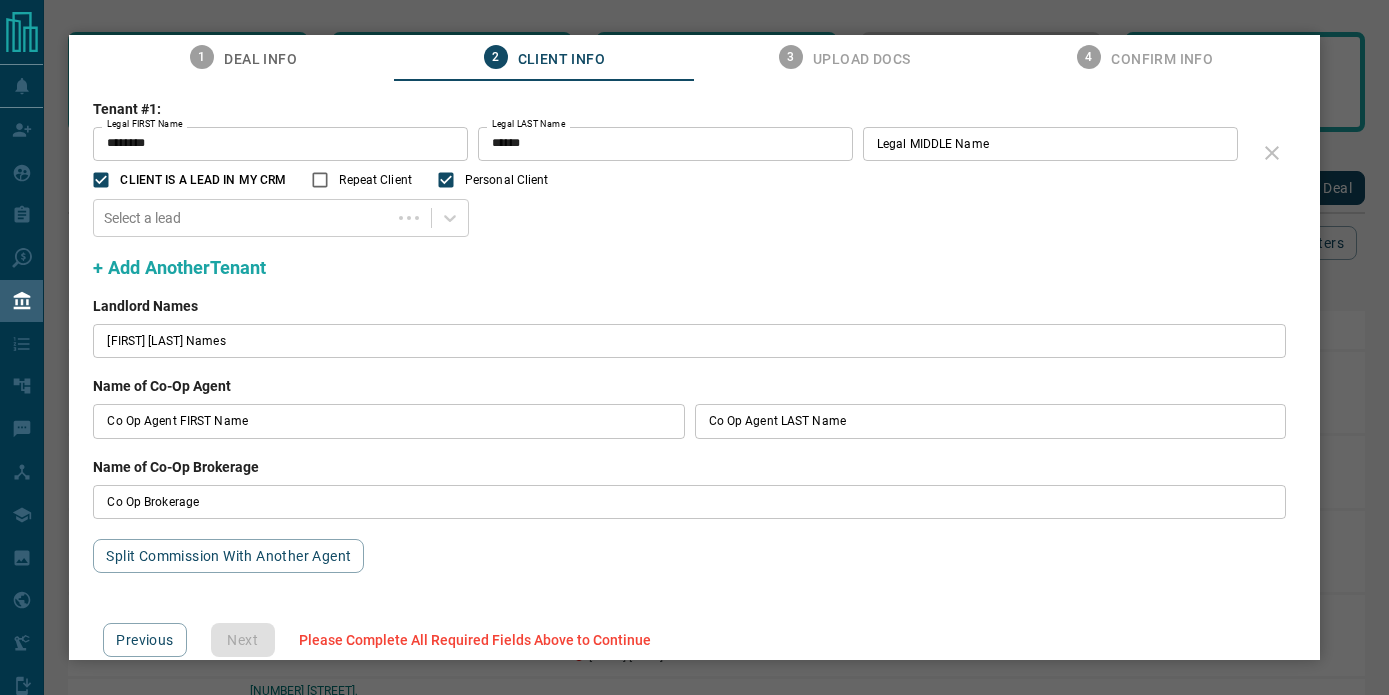 click on "CLIENT IS A LEAD IN MY CRM" at bounding box center (203, 180) 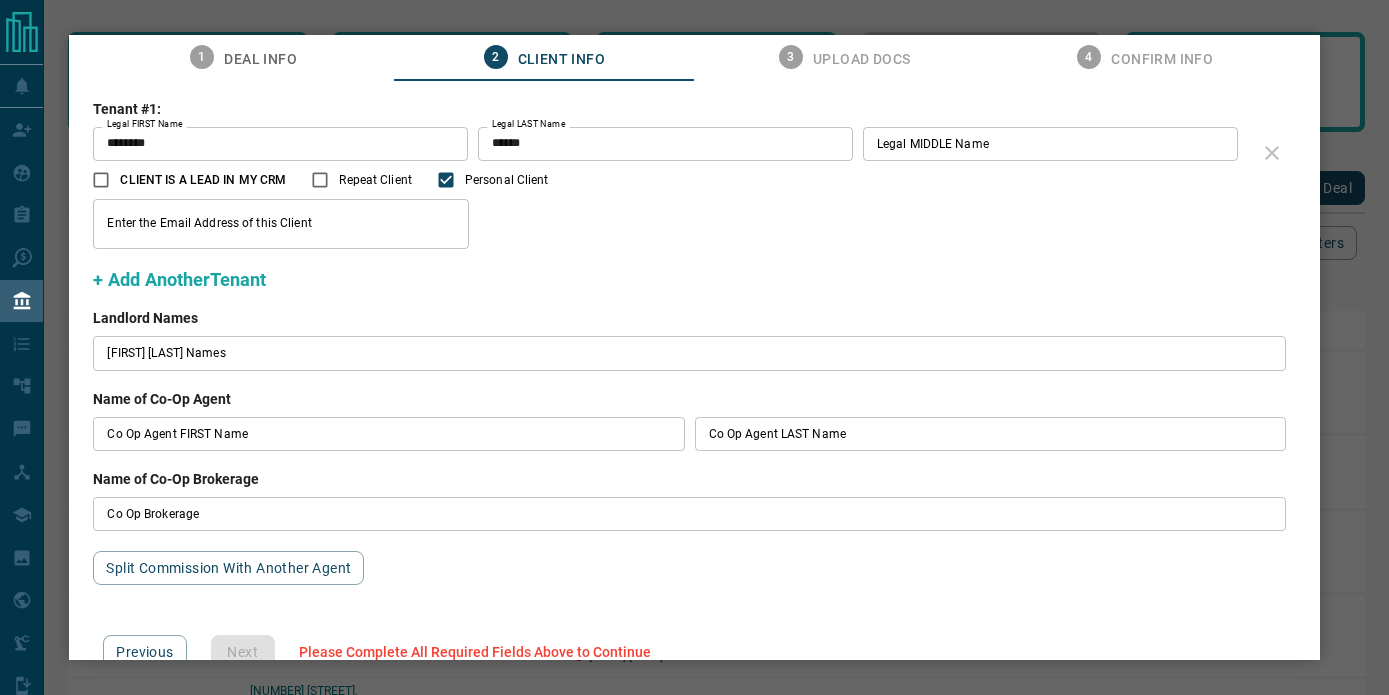 click on "+ Add Another Tenant" at bounding box center (179, 279) 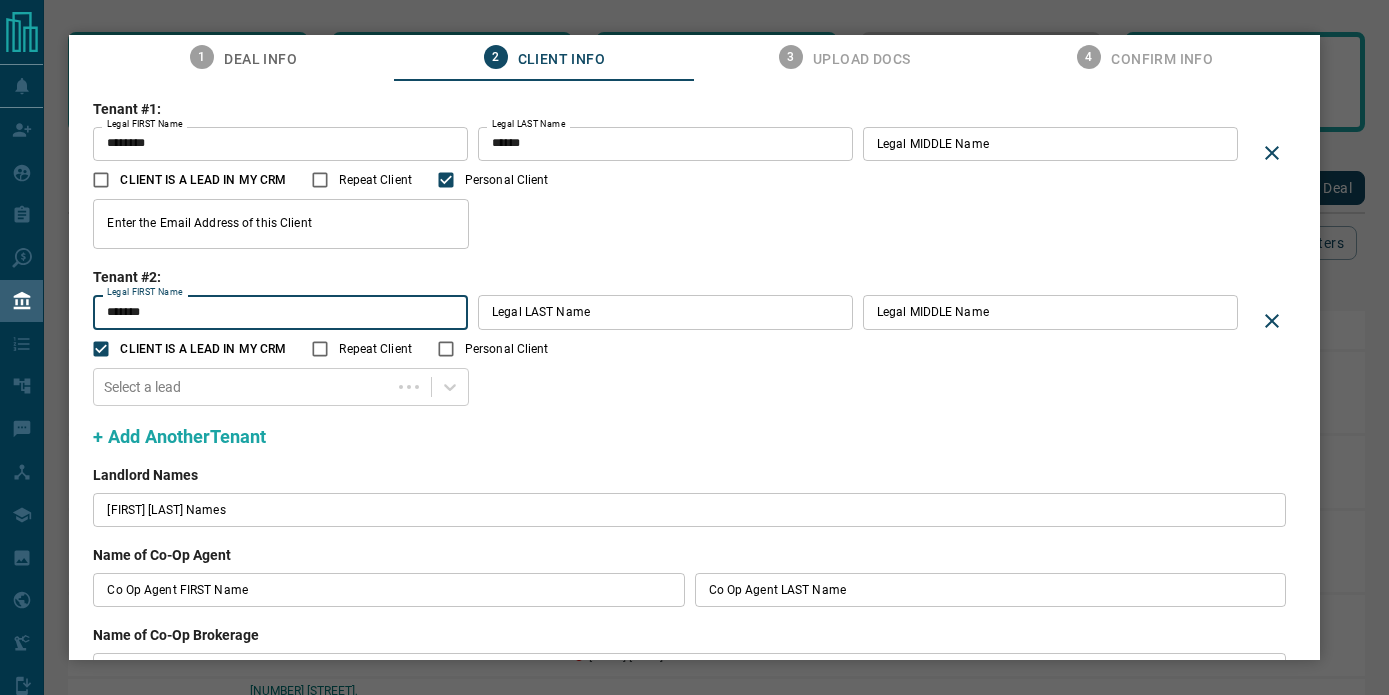 type on "*******" 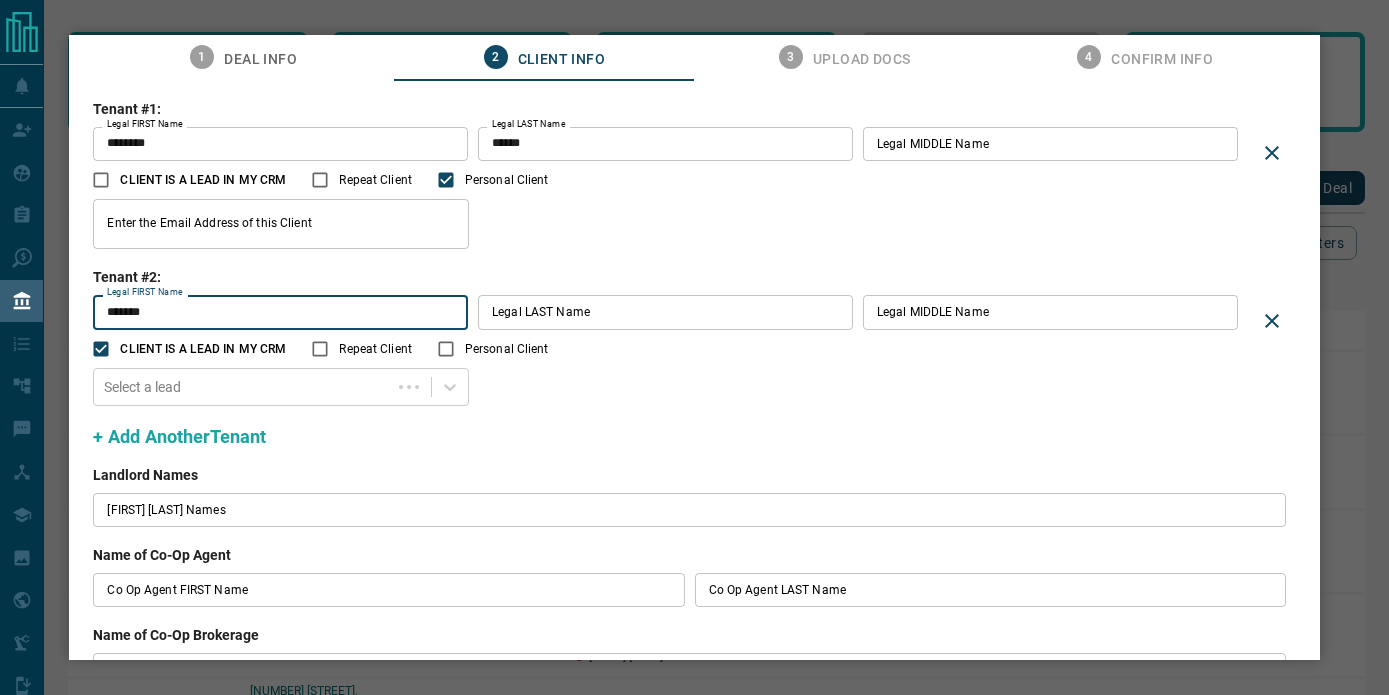 click on "Legal LAST Name" at bounding box center [665, 312] 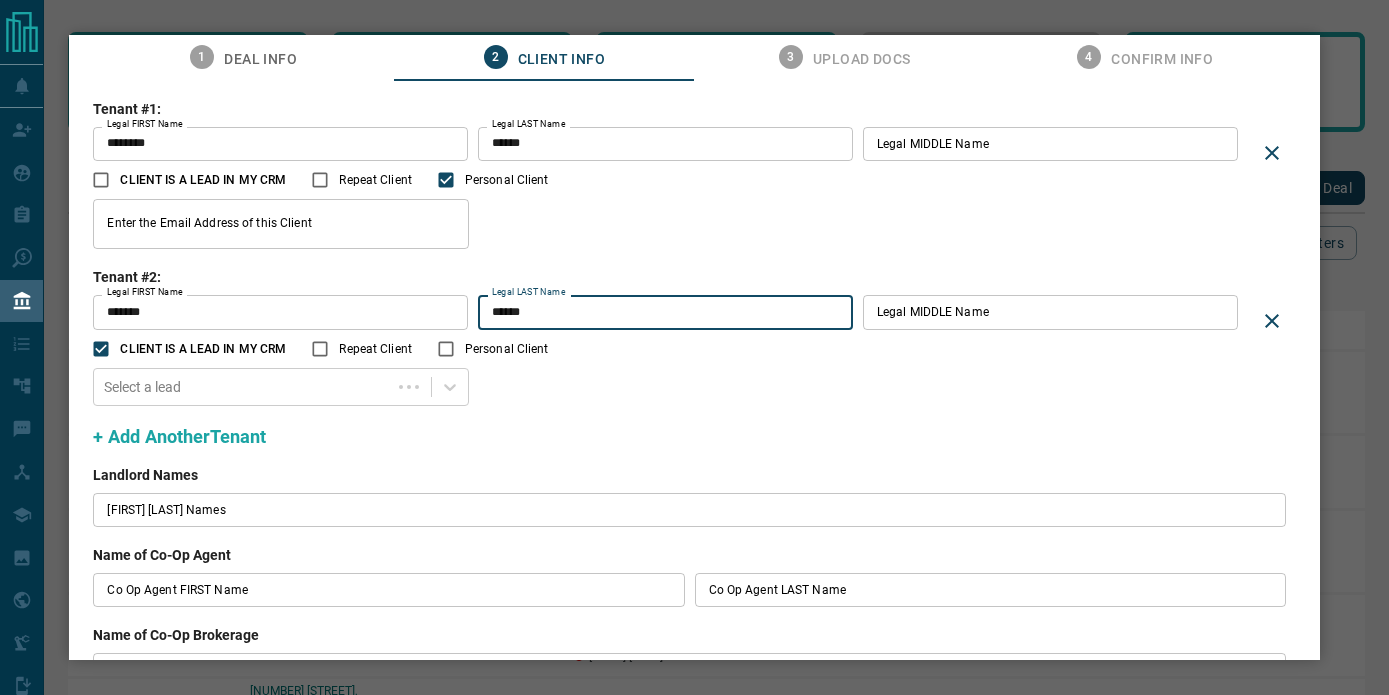 type on "******" 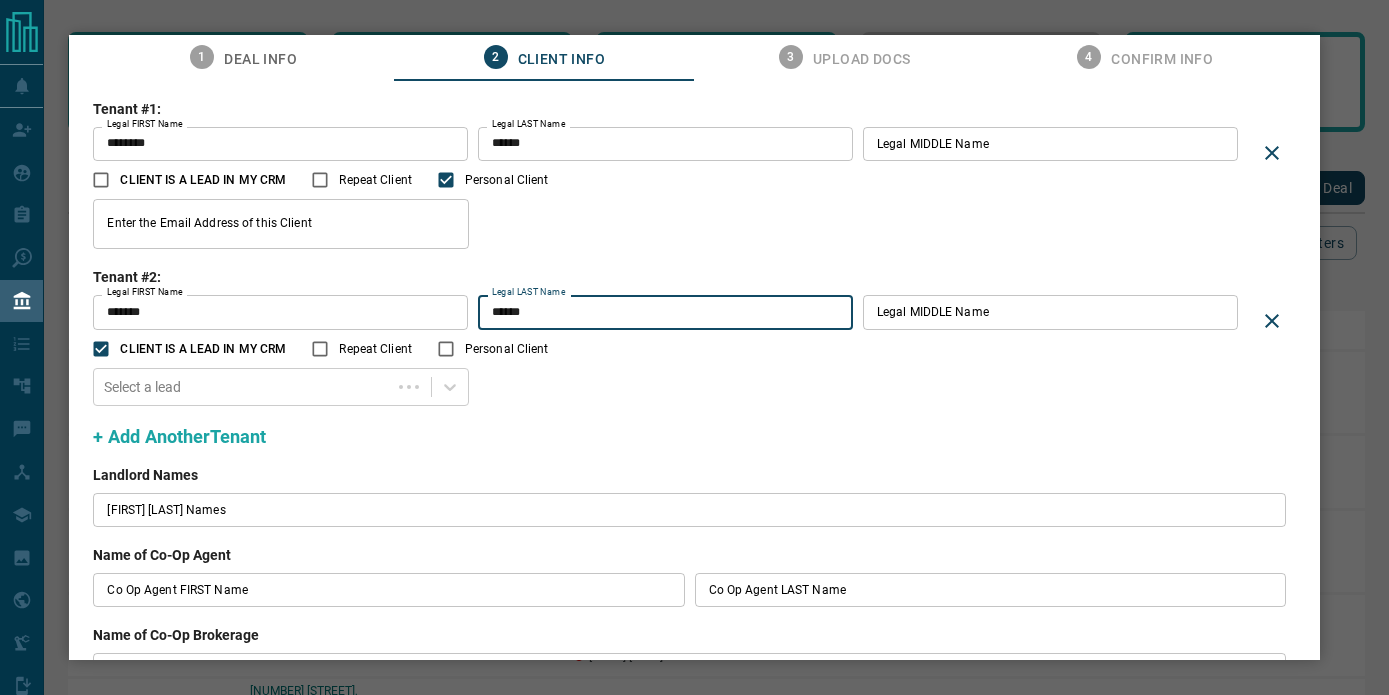 click on "Personal Client" at bounding box center (507, 349) 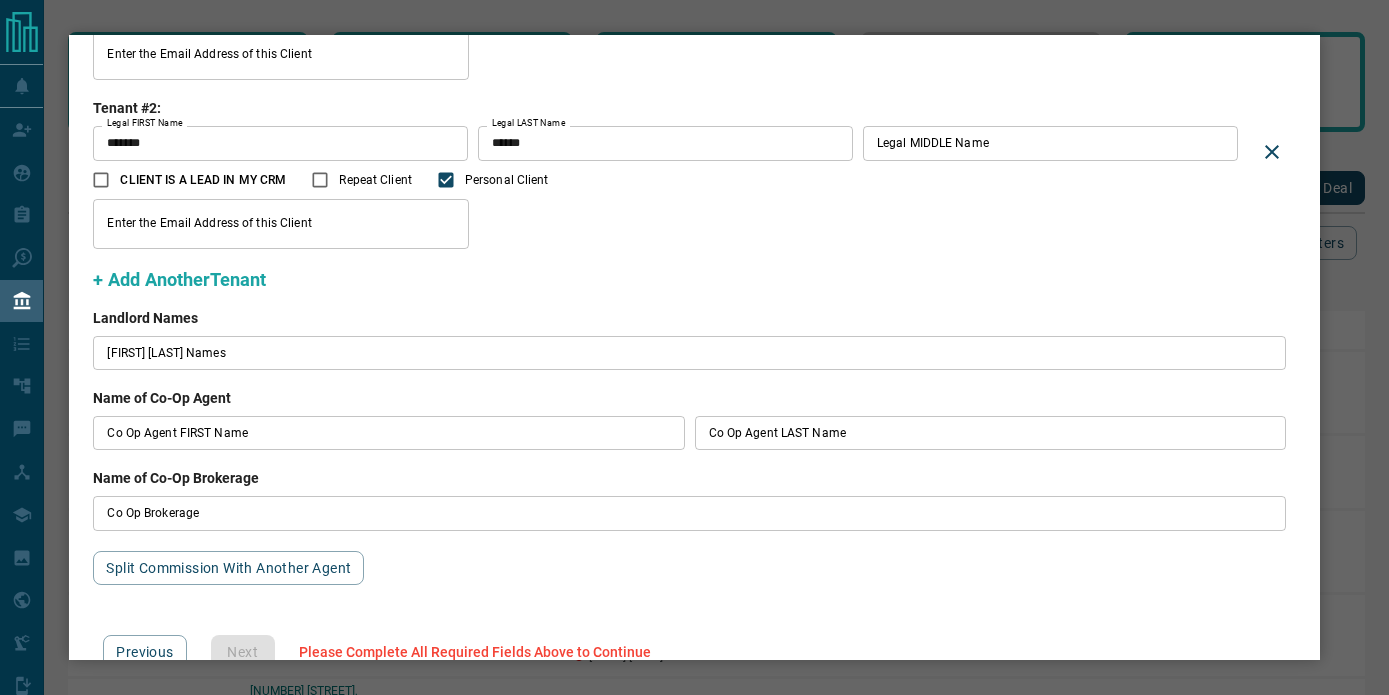 scroll, scrollTop: 212, scrollLeft: 0, axis: vertical 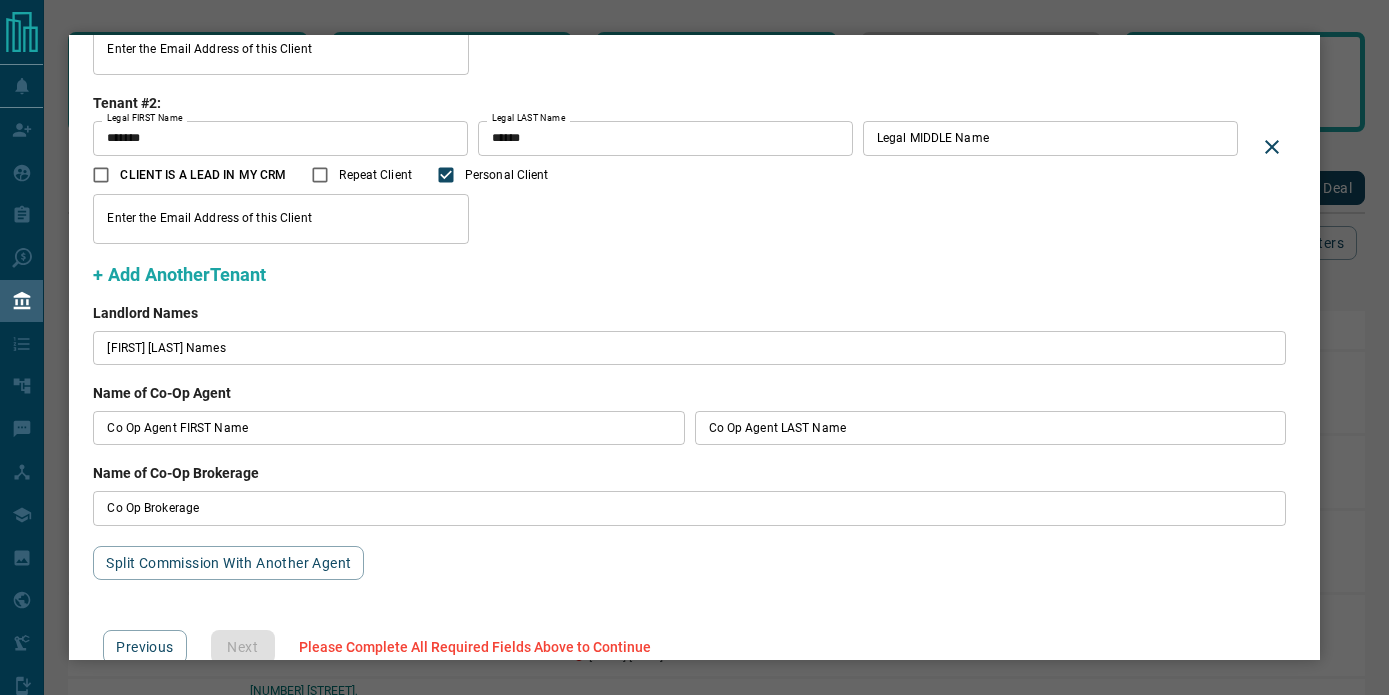 click on "Landlord [FIRST] & [LAST] Names Landlord [FIRST] & [LAST] Names" at bounding box center (689, 348) 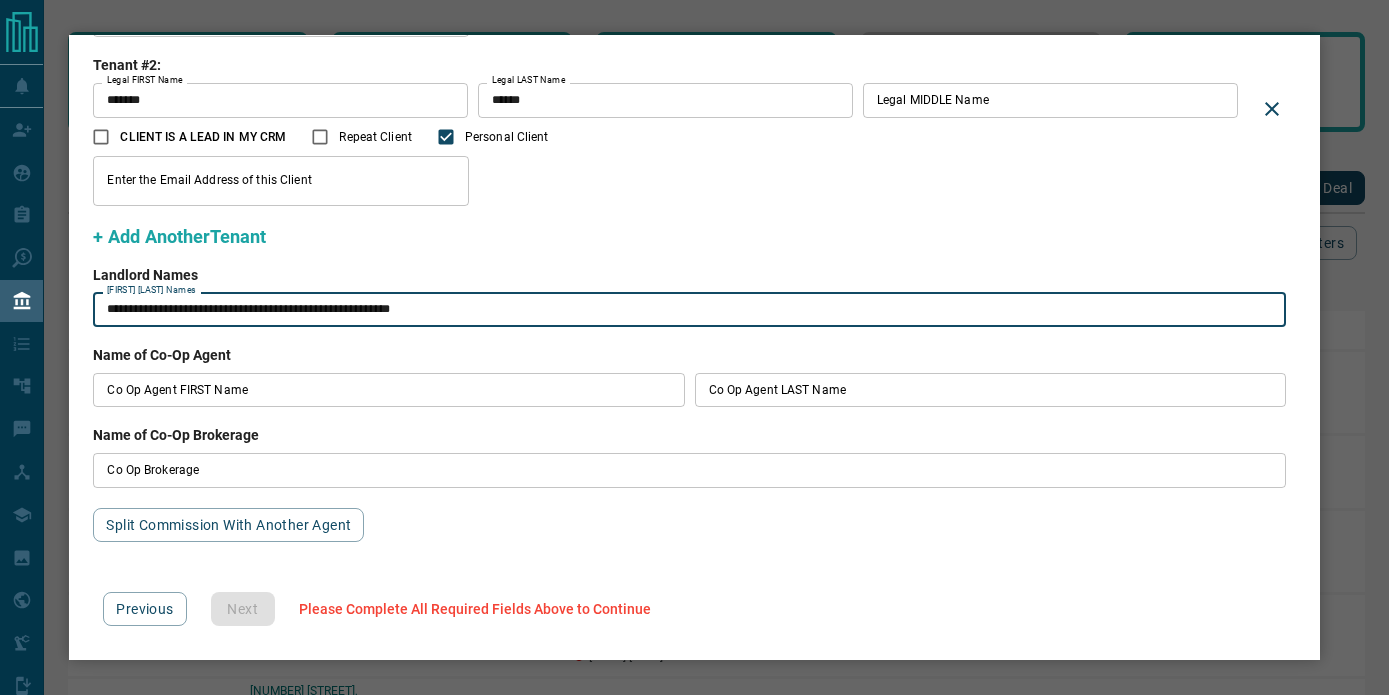 scroll, scrollTop: 254, scrollLeft: 0, axis: vertical 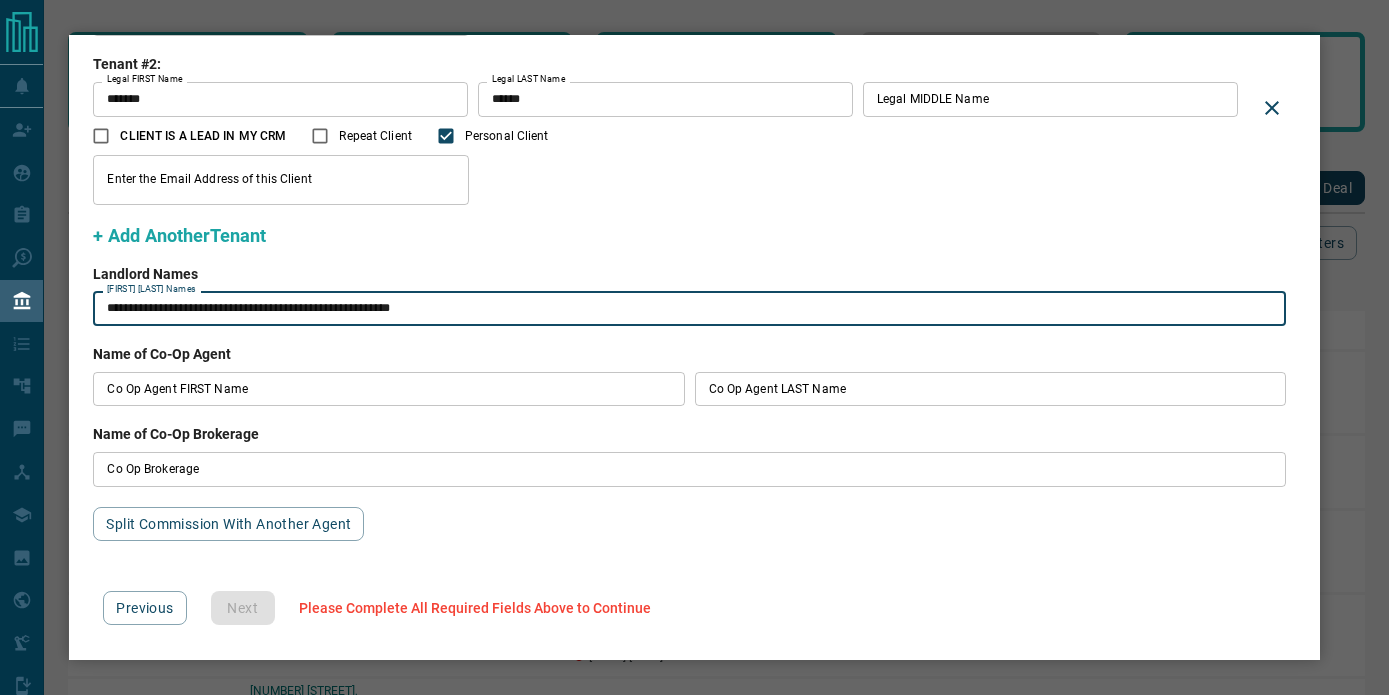 type on "**********" 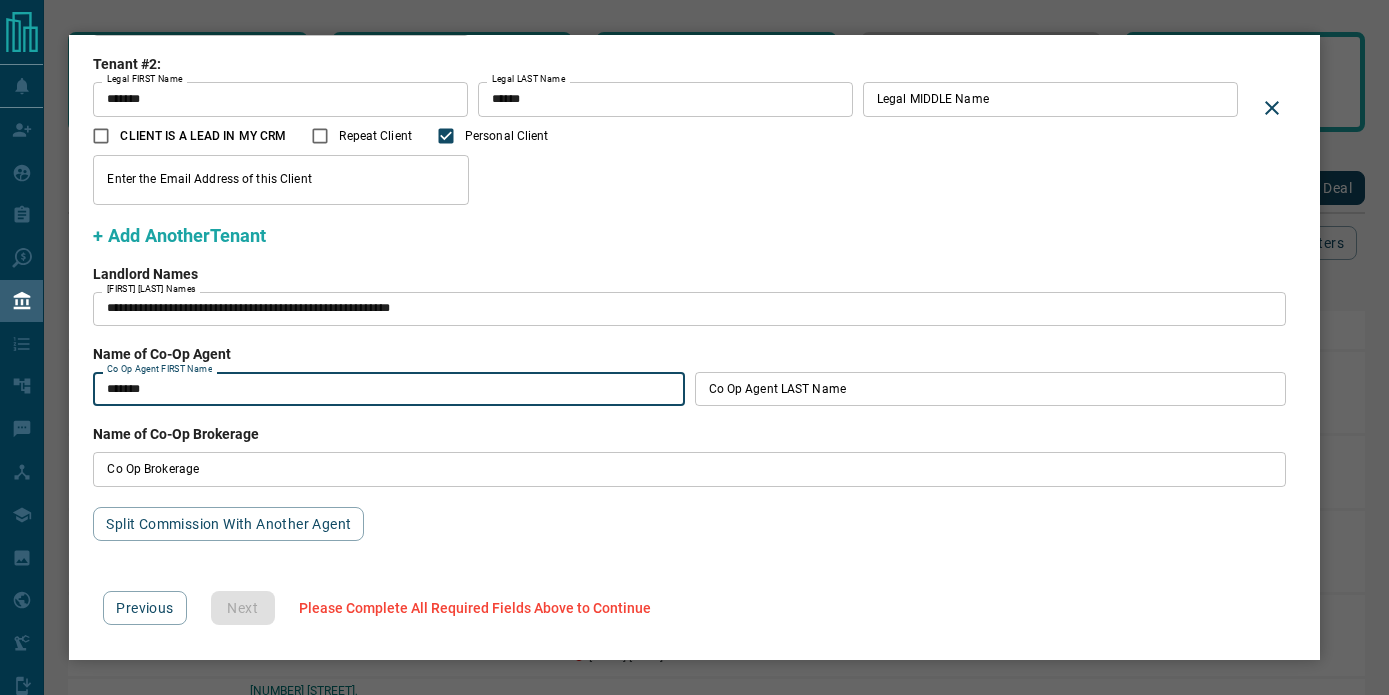 type on "******" 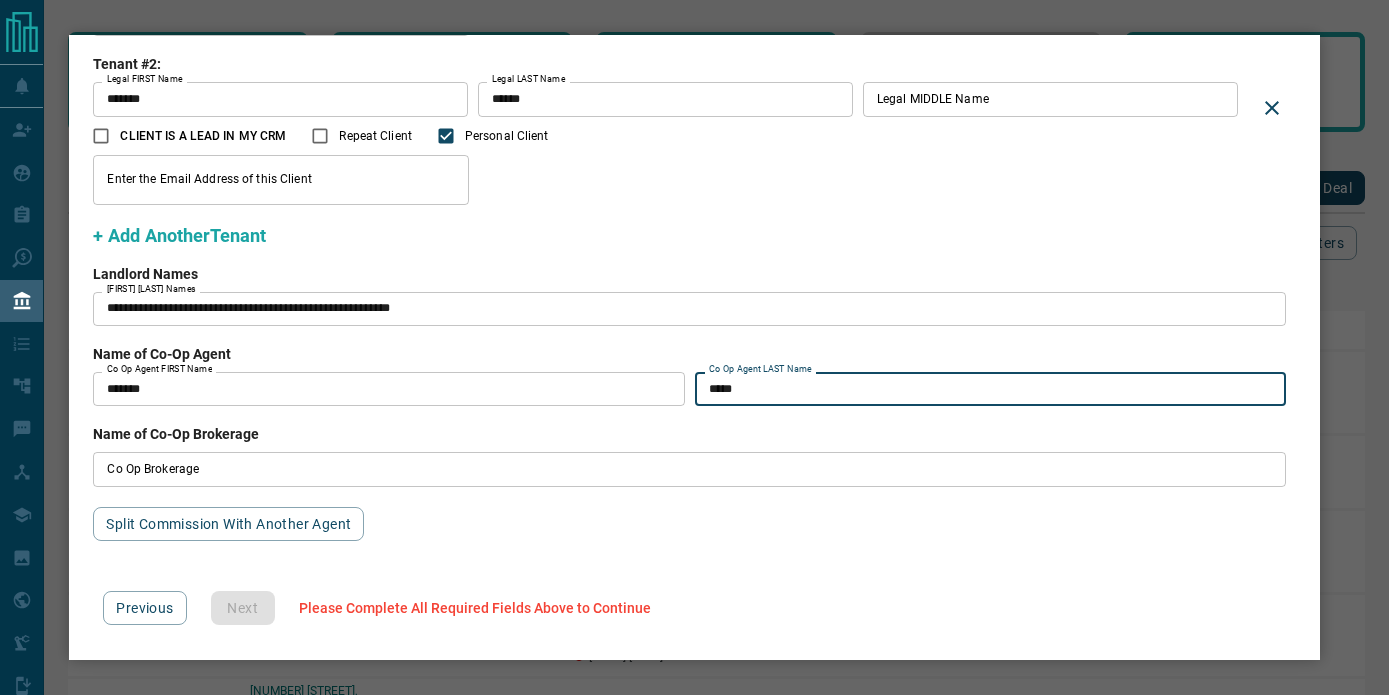 type on "*****" 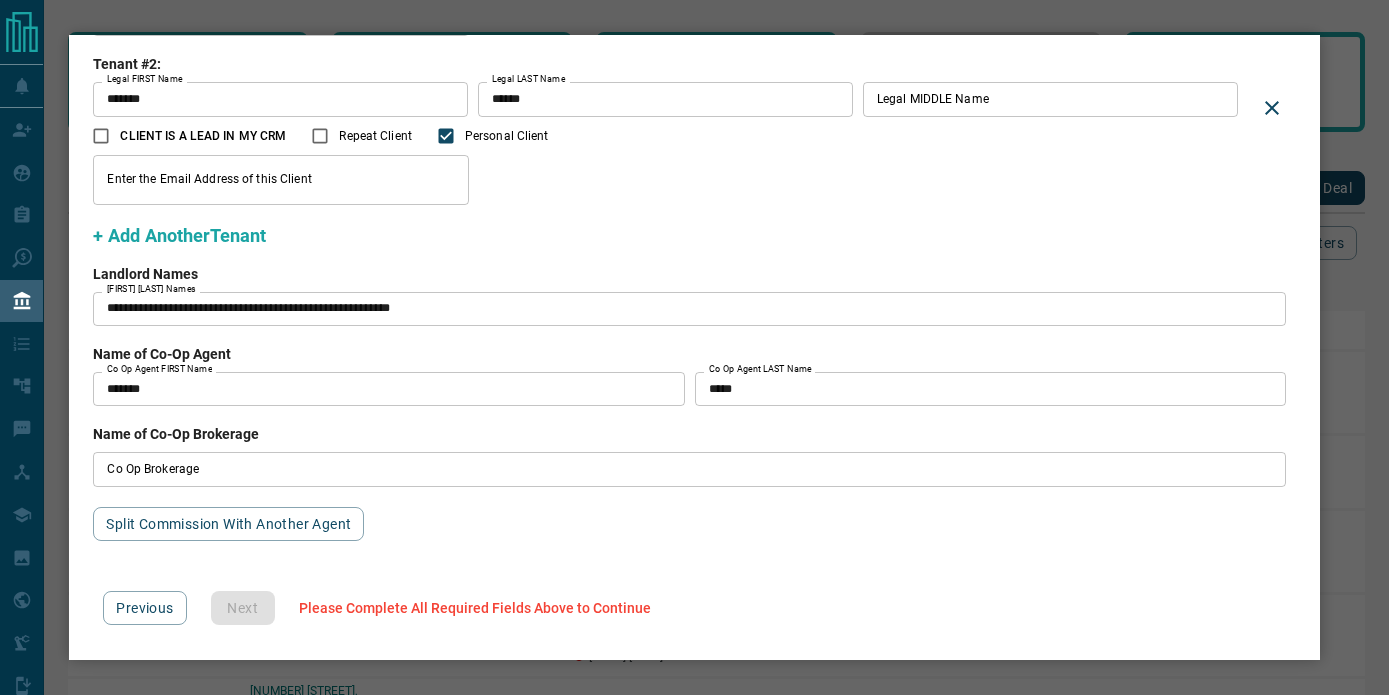 click on "Co Op Brokerage" at bounding box center [689, 469] 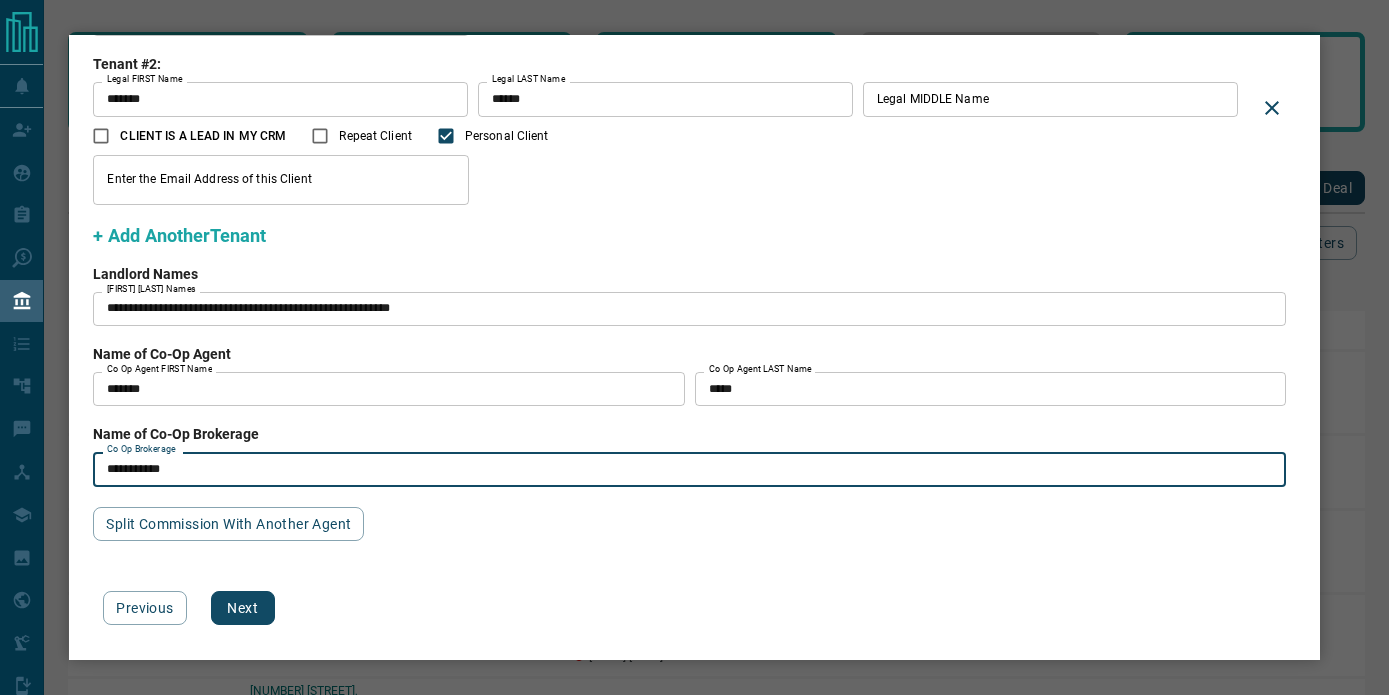 type on "**********" 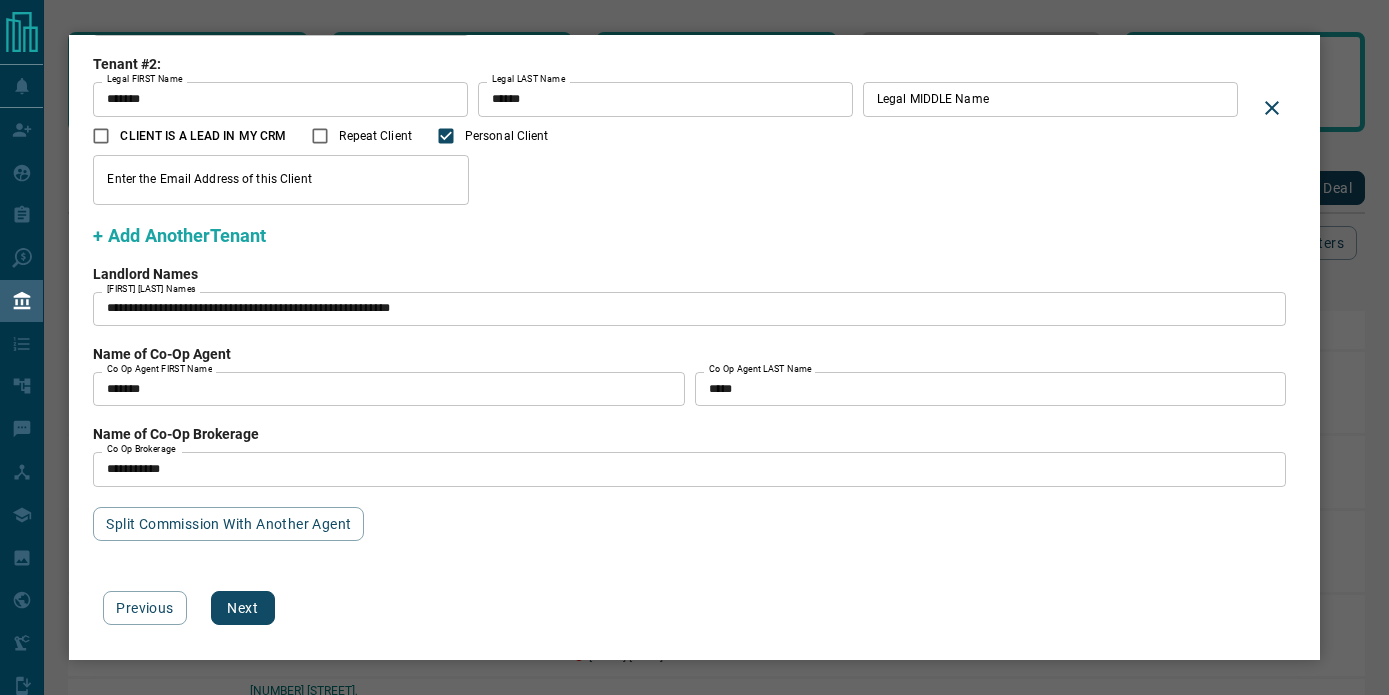 click on "**********" at bounding box center [694, 348] 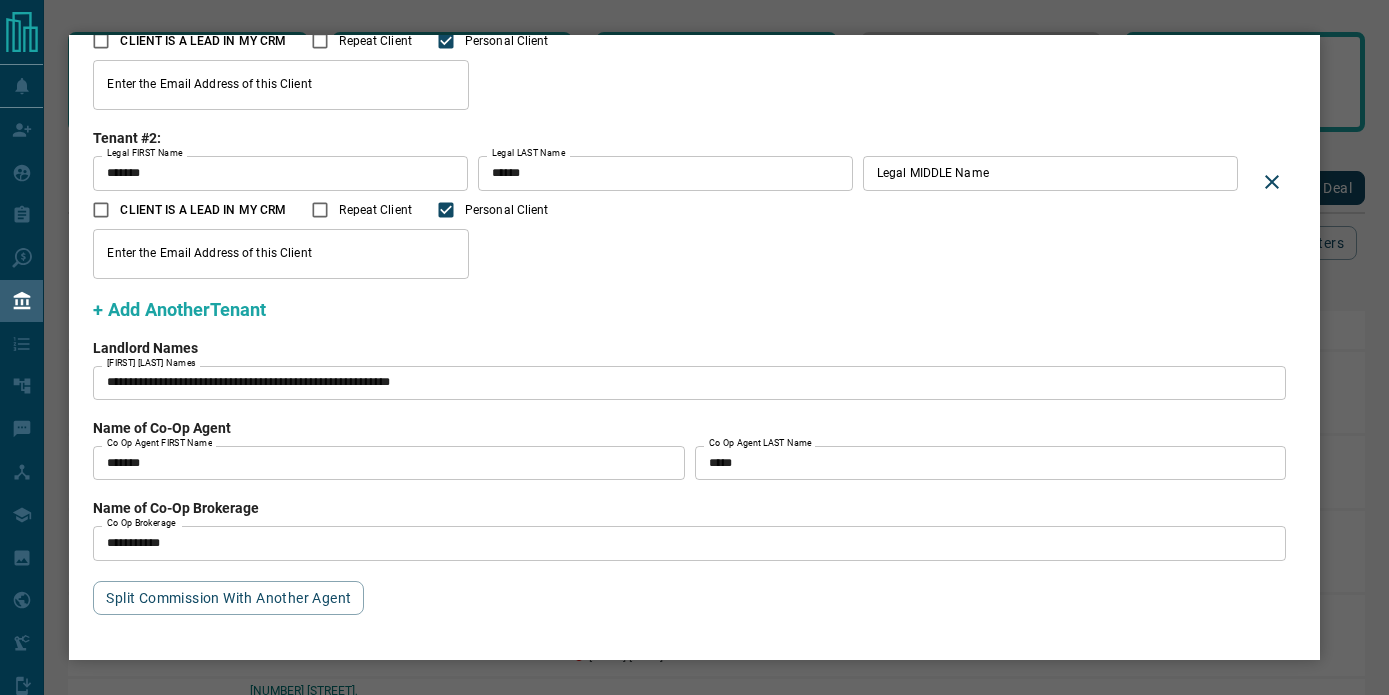 scroll, scrollTop: 254, scrollLeft: 0, axis: vertical 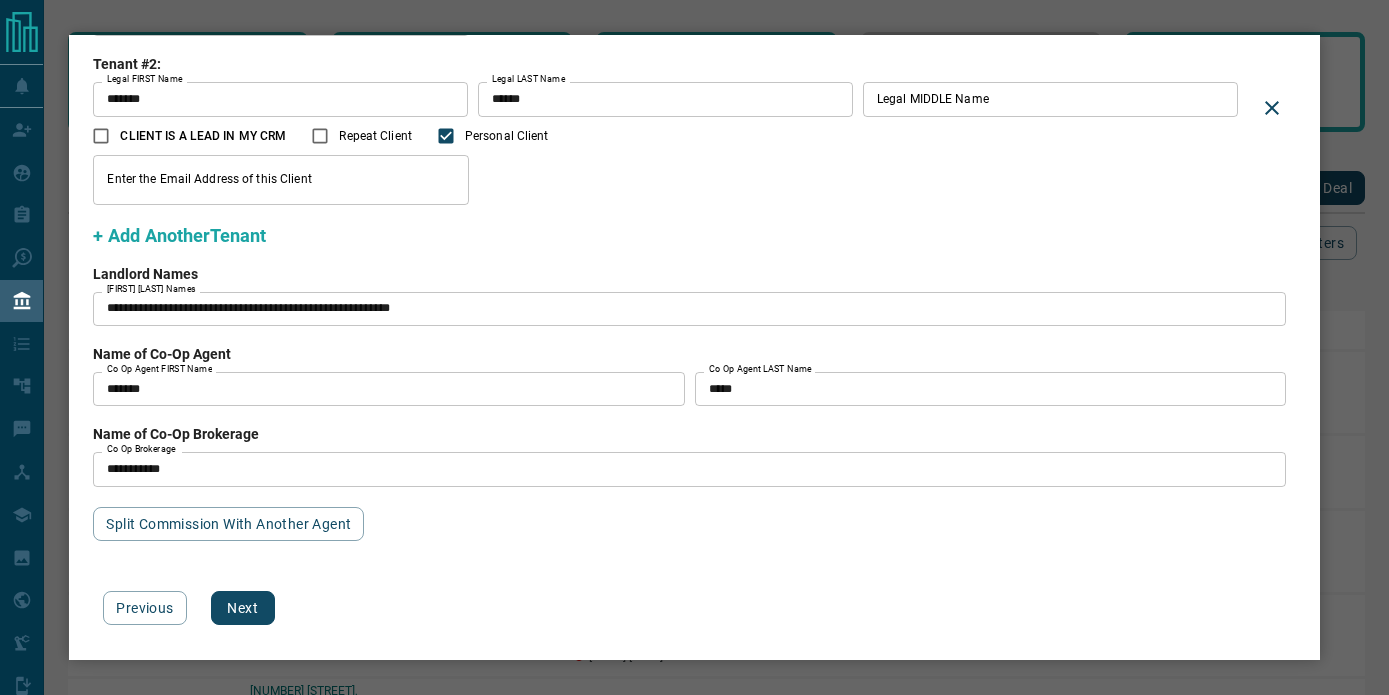 click on "Next" at bounding box center [243, 608] 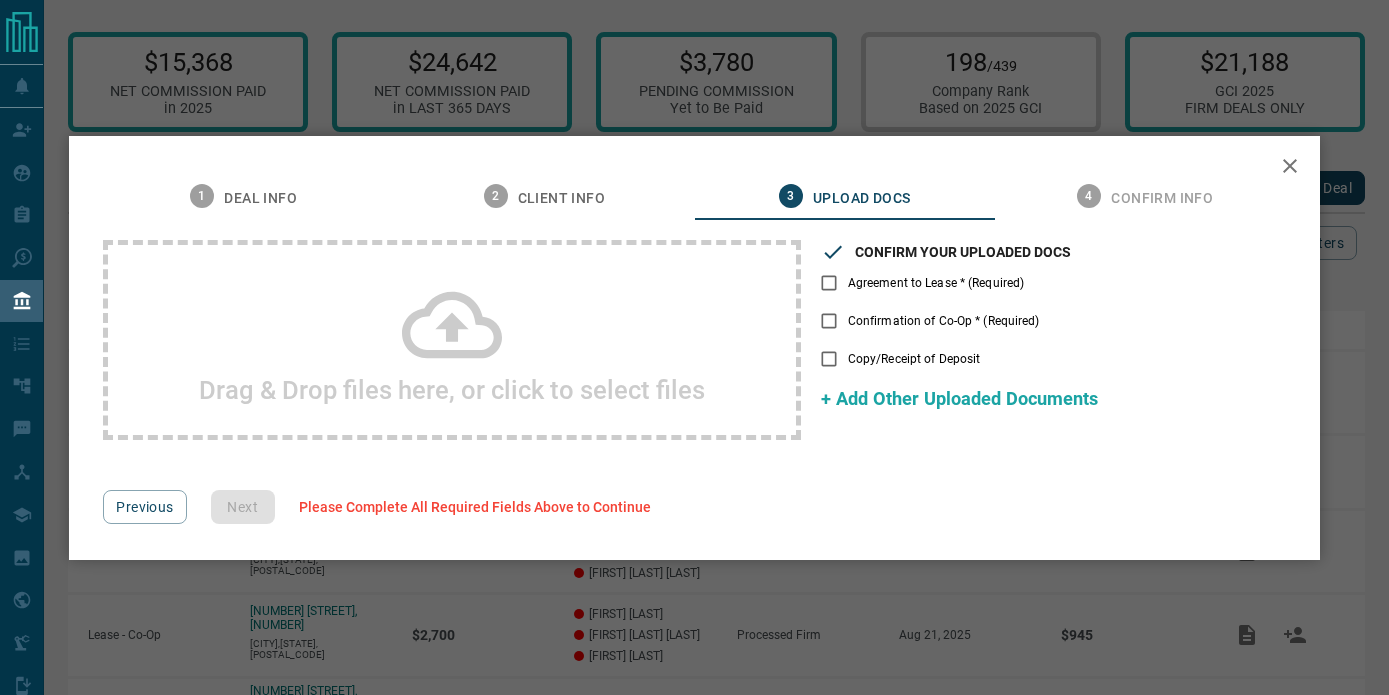 scroll, scrollTop: 0, scrollLeft: 0, axis: both 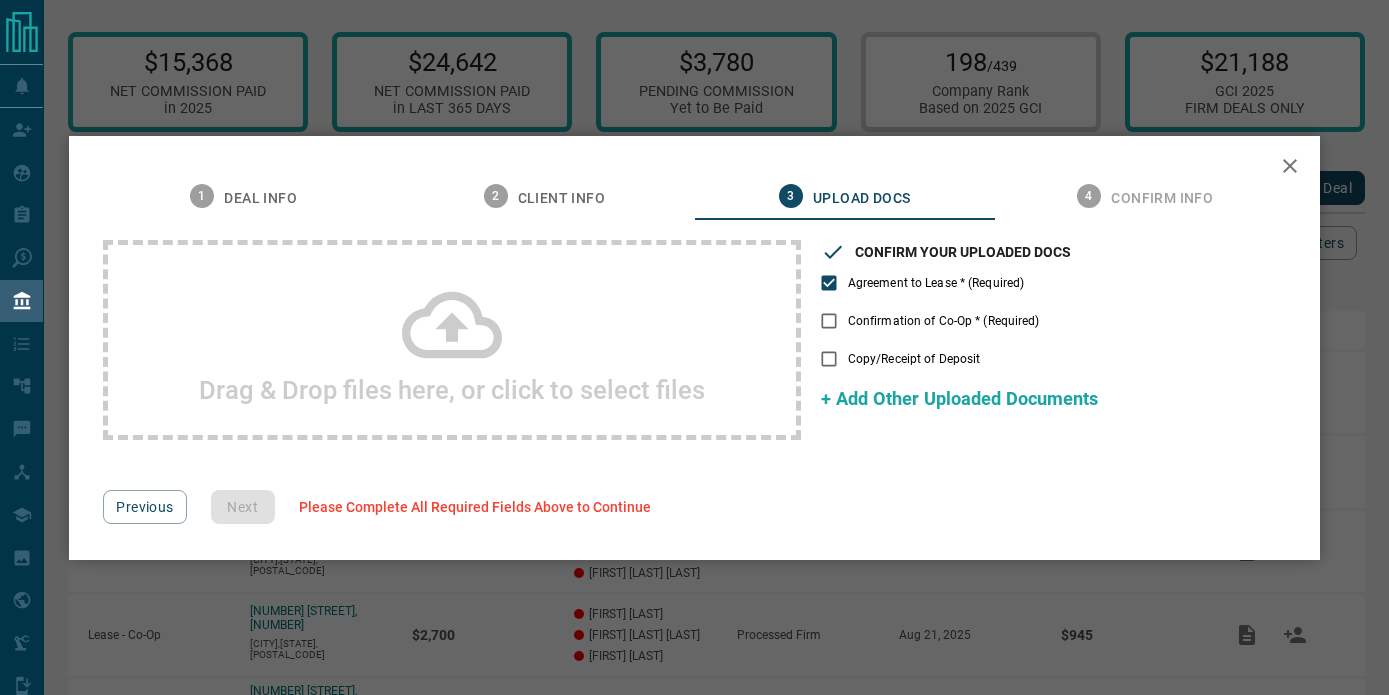click on "Confirmation of Co-Op * (Required)" at bounding box center (925, 321) 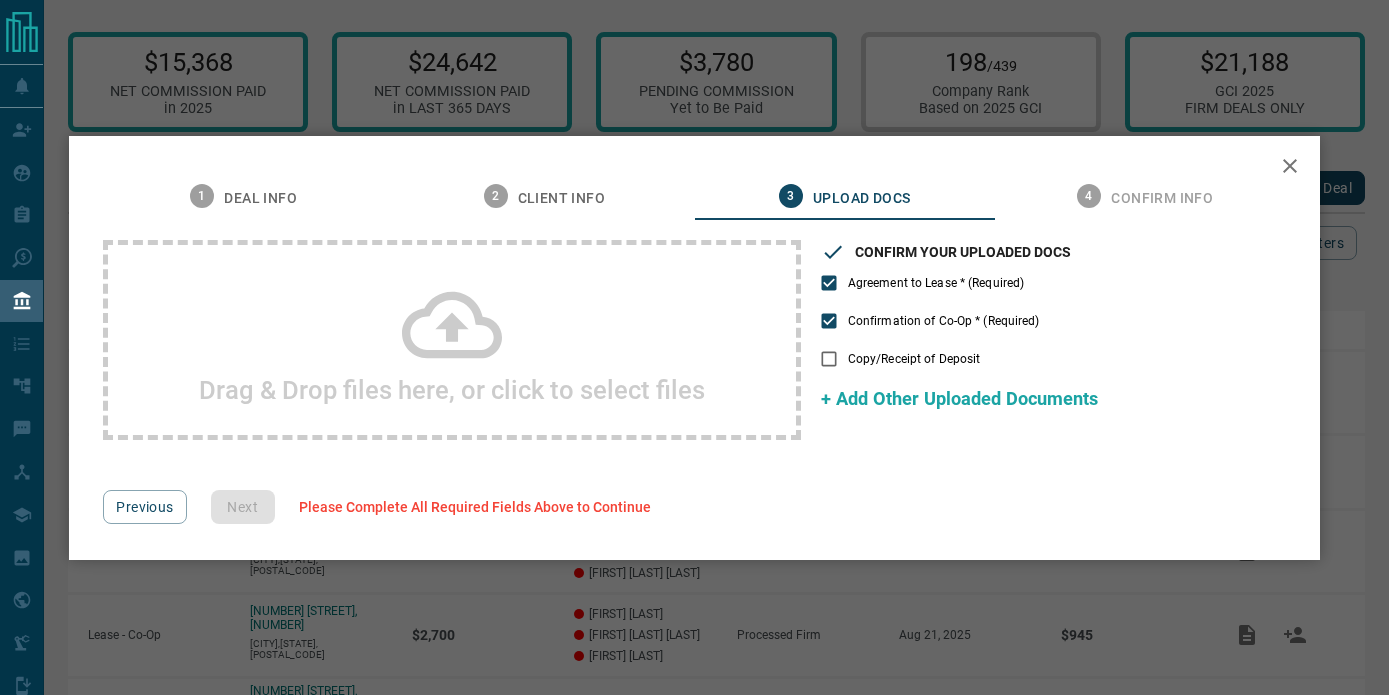 click on "Copy/Receipt of Deposit" at bounding box center (895, 359) 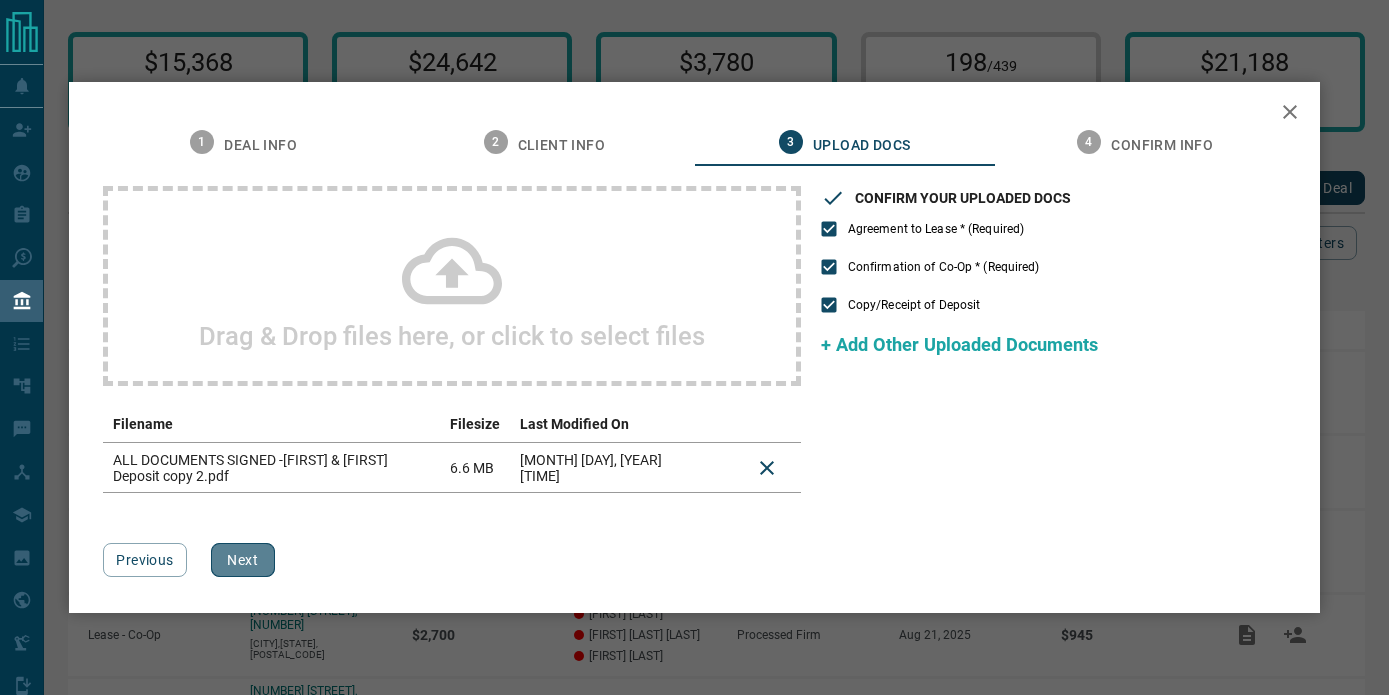 click on "Next" at bounding box center [243, 560] 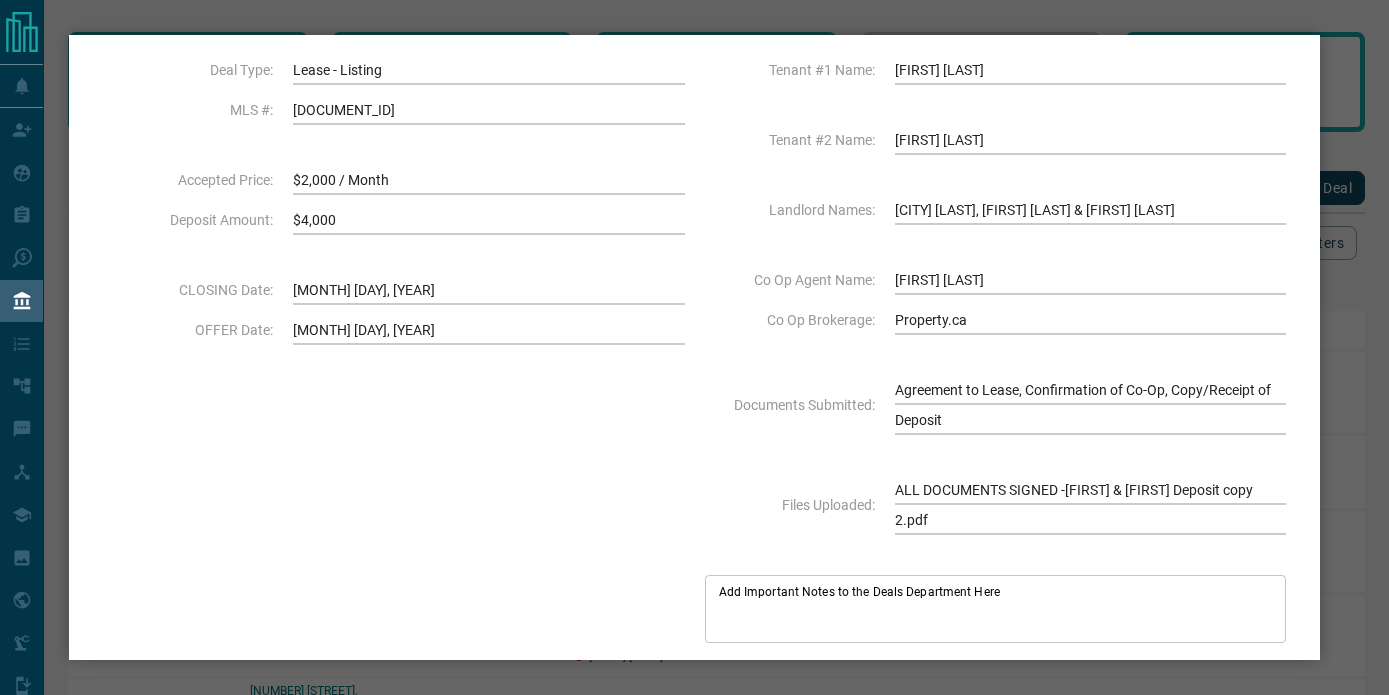 scroll, scrollTop: 186, scrollLeft: 0, axis: vertical 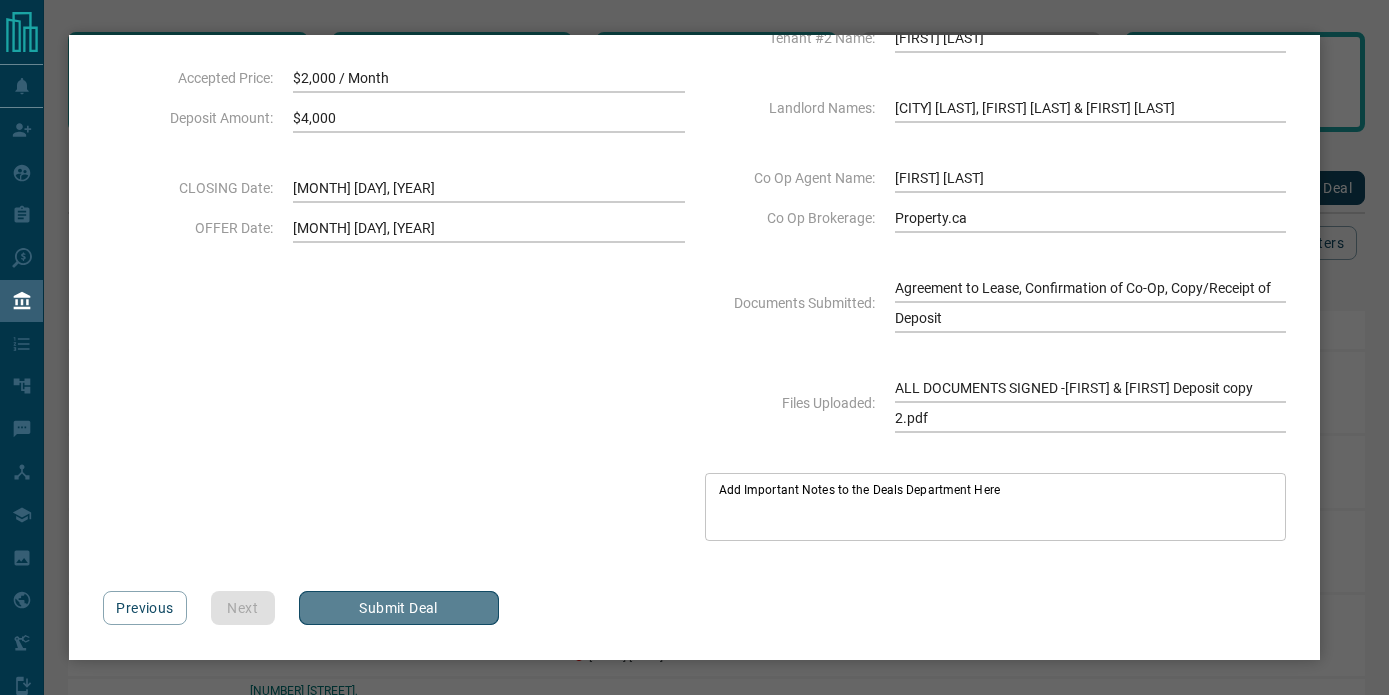 click on "Submit Deal" at bounding box center [399, 608] 